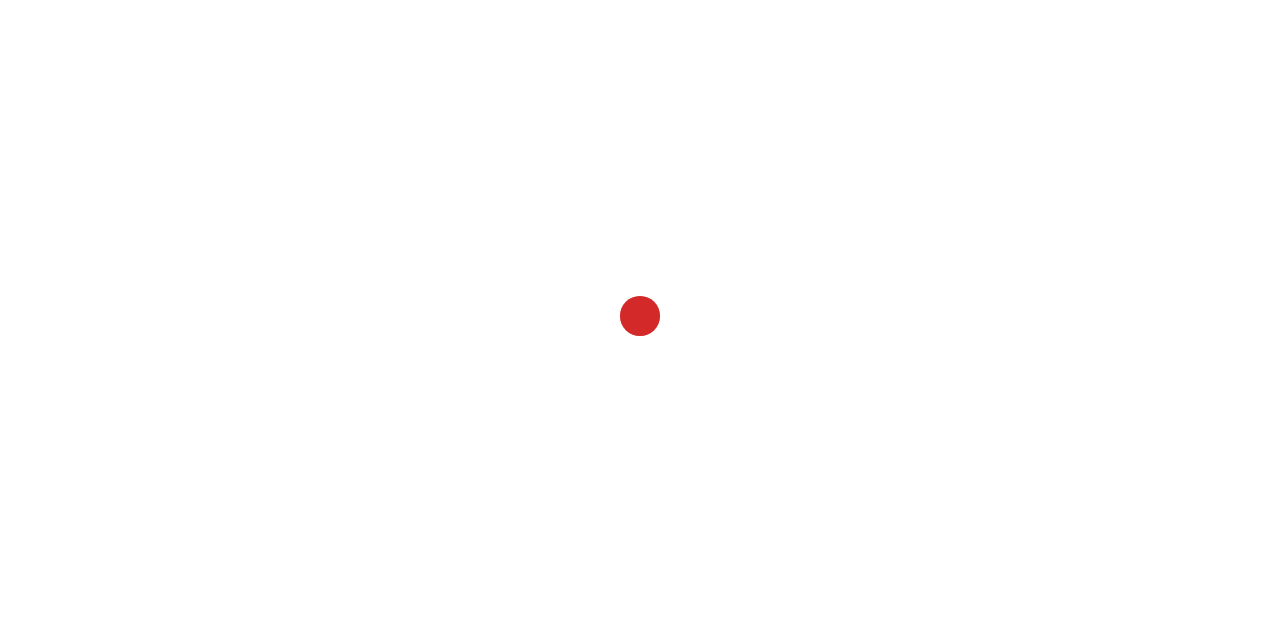scroll, scrollTop: 0, scrollLeft: 0, axis: both 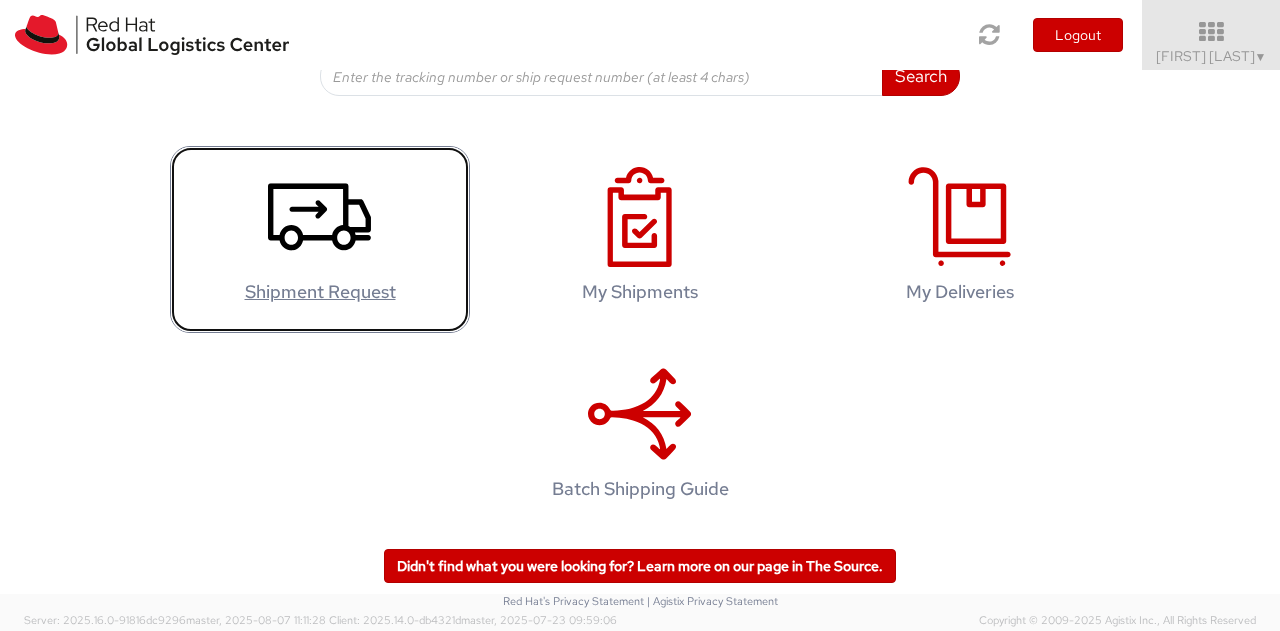 click 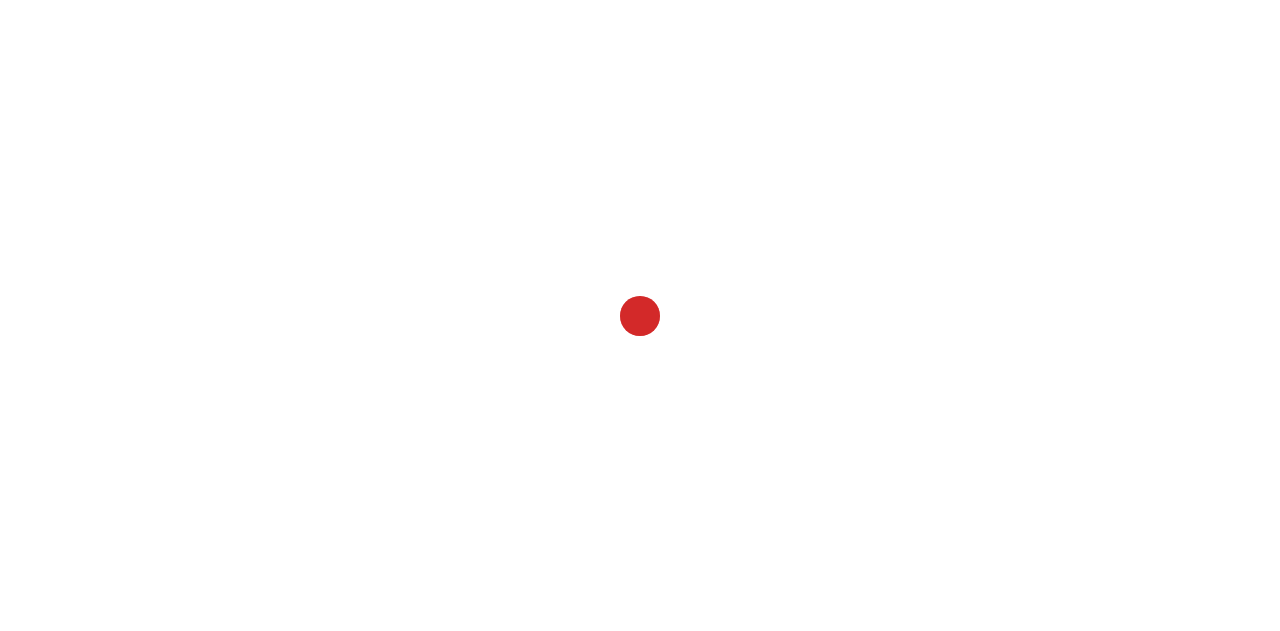 scroll, scrollTop: 0, scrollLeft: 0, axis: both 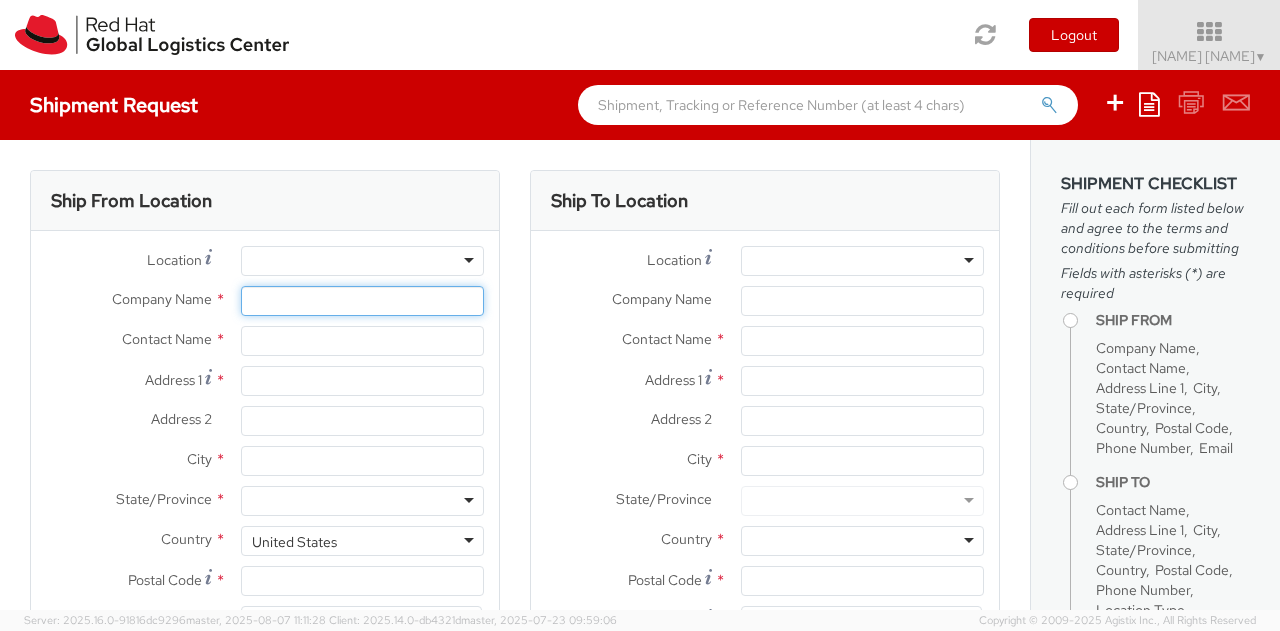 select 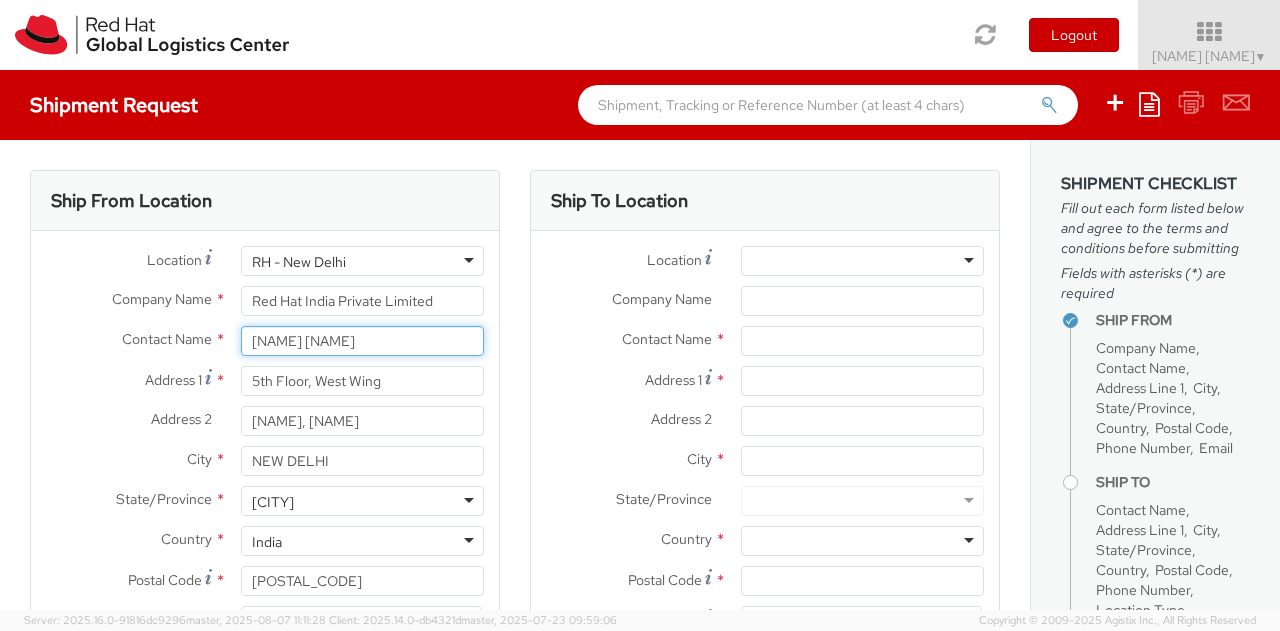 drag, startPoint x: 330, startPoint y: 338, endPoint x: 218, endPoint y: 317, distance: 113.951744 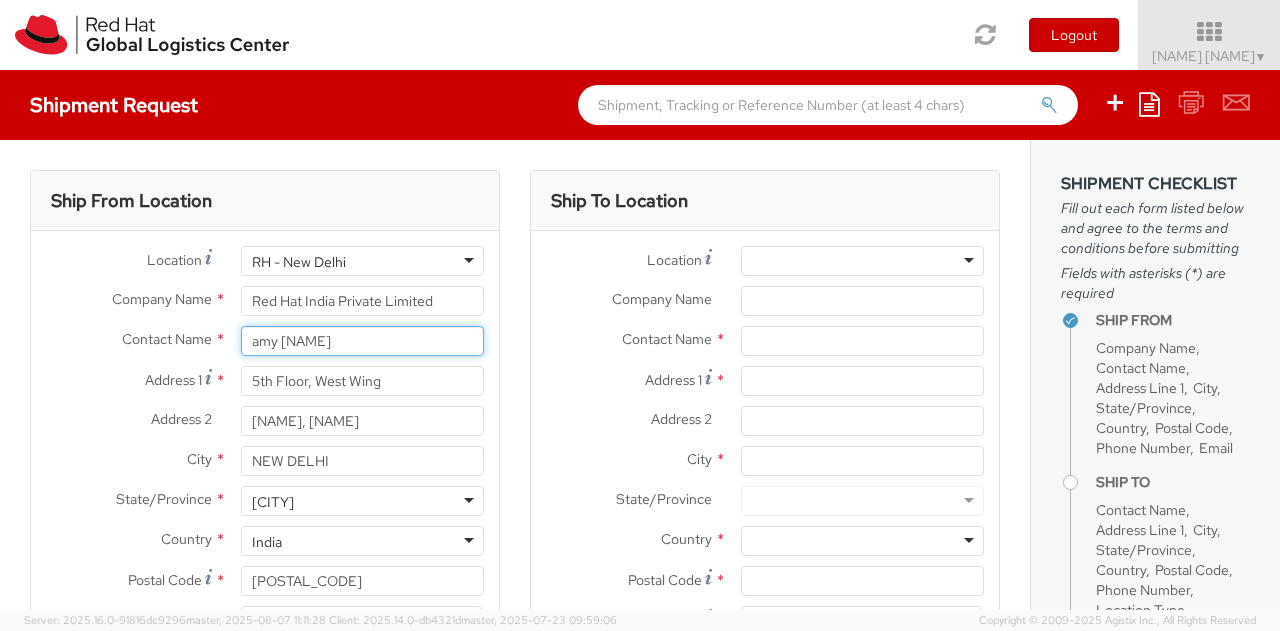 scroll, scrollTop: 101, scrollLeft: 0, axis: vertical 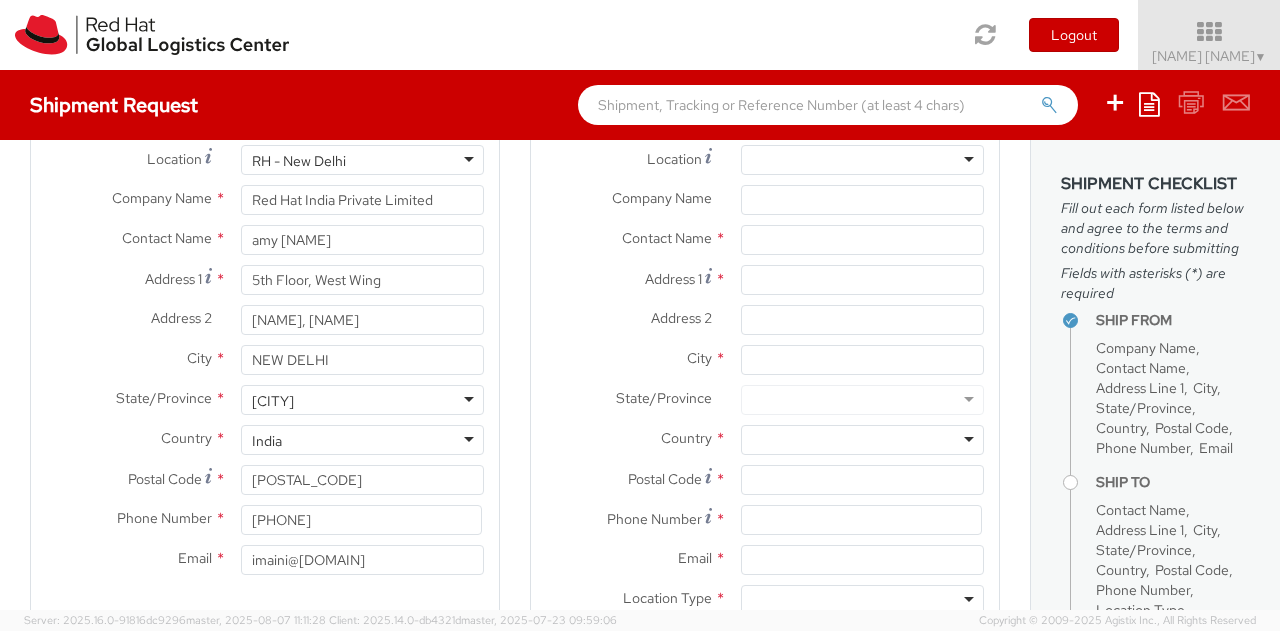 click on "Address 2 * [NAME], [NAME]" at bounding box center [265, 325] 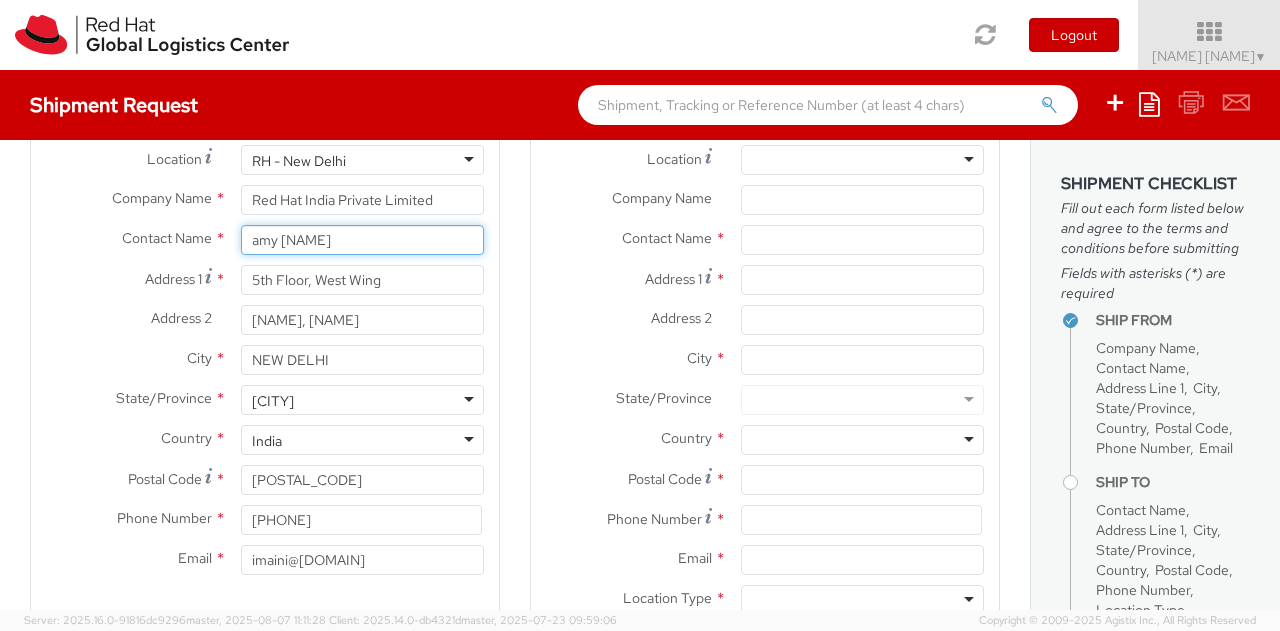 click on "amy [NAME]" at bounding box center (362, 240) 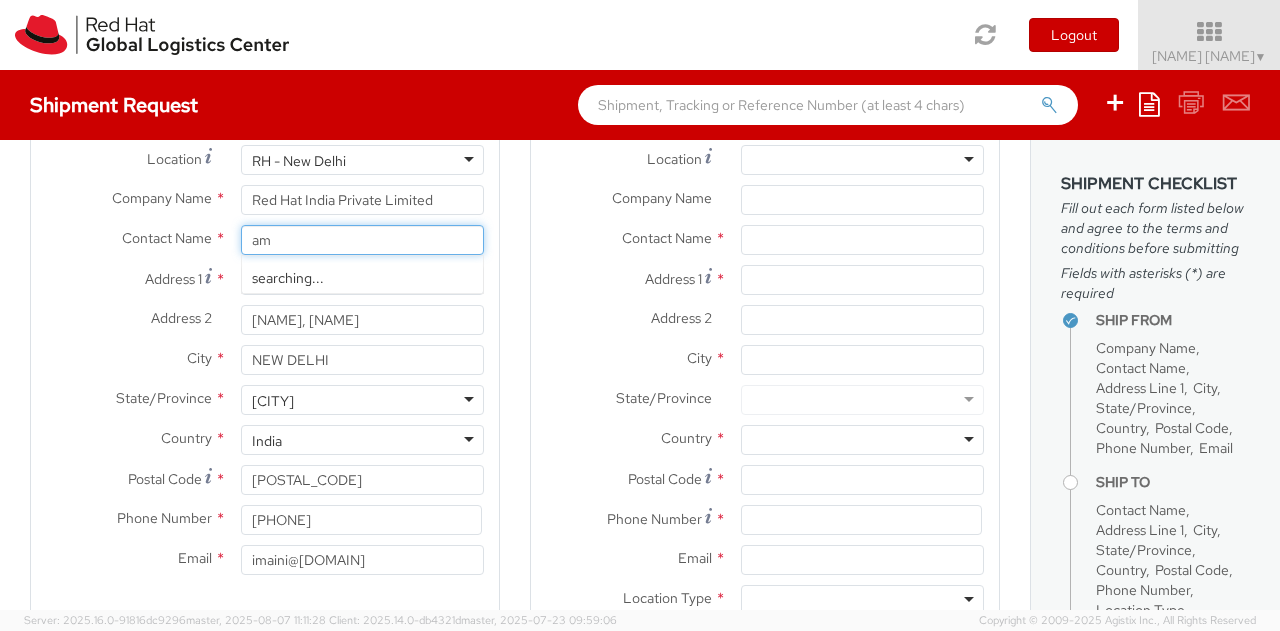 type on "a" 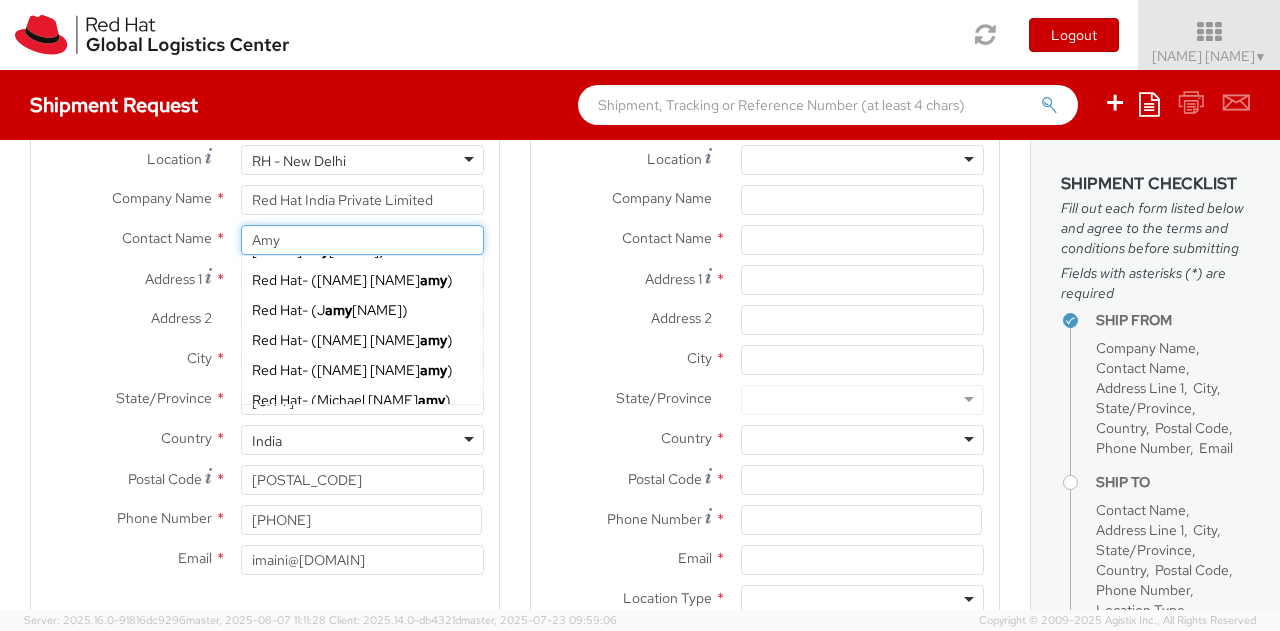 scroll, scrollTop: 538, scrollLeft: 0, axis: vertical 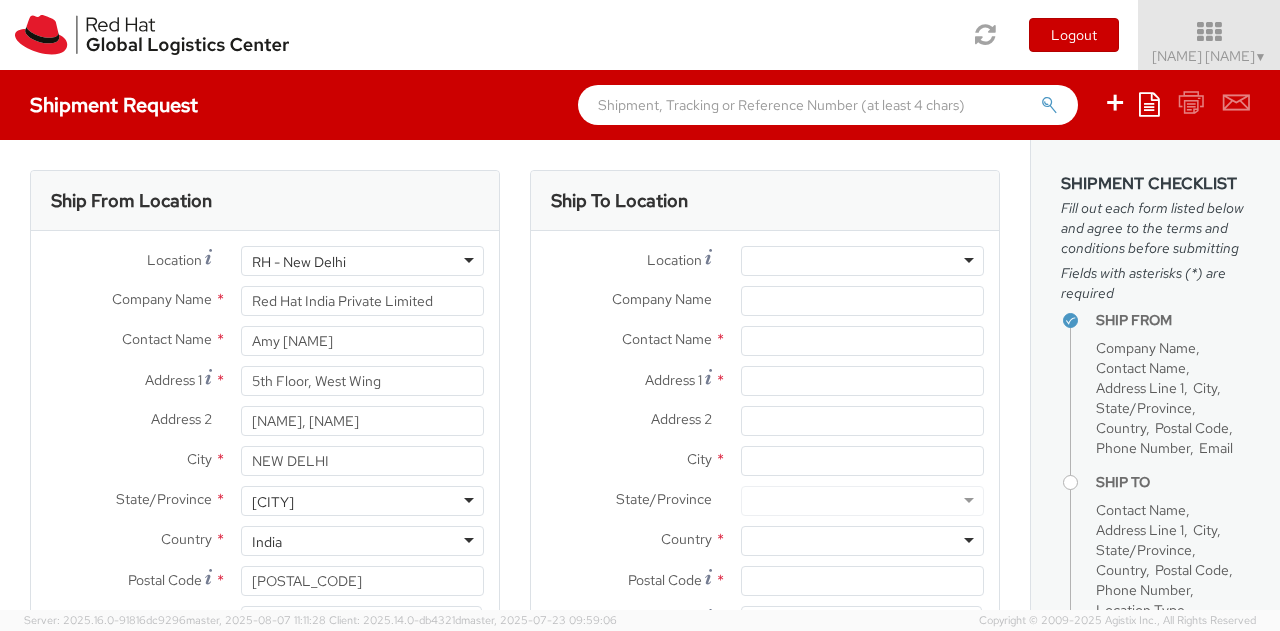 click on "Address 1        *" at bounding box center [128, 379] 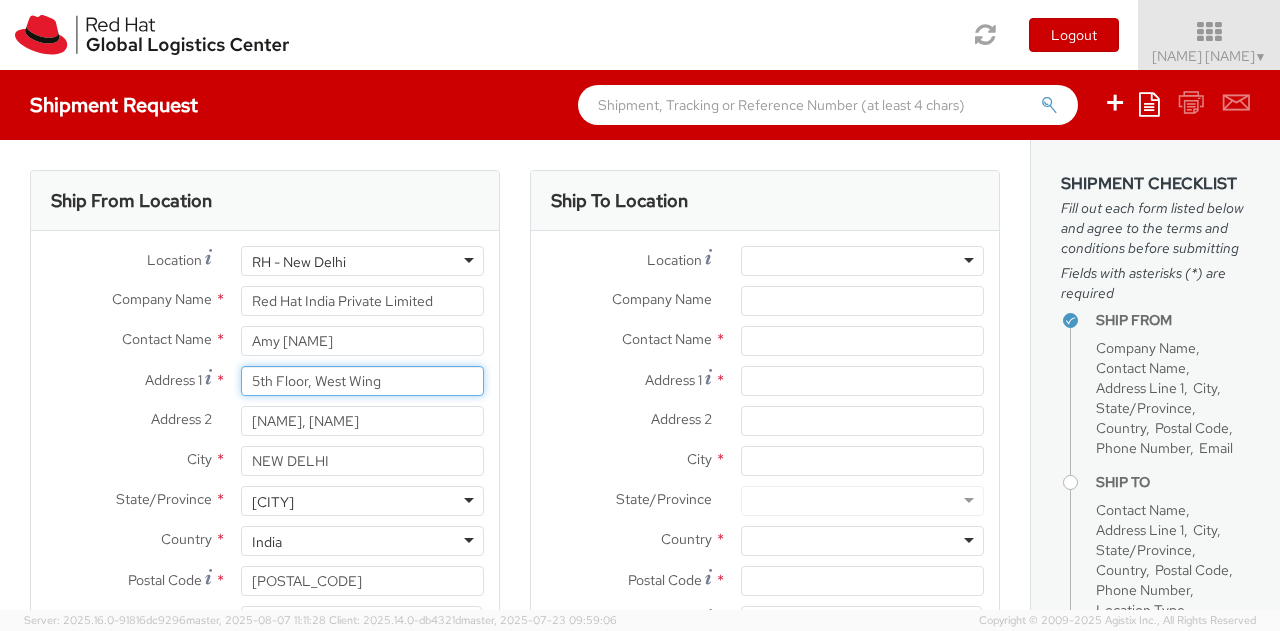 click on "5th Floor, West Wing" at bounding box center [362, 381] 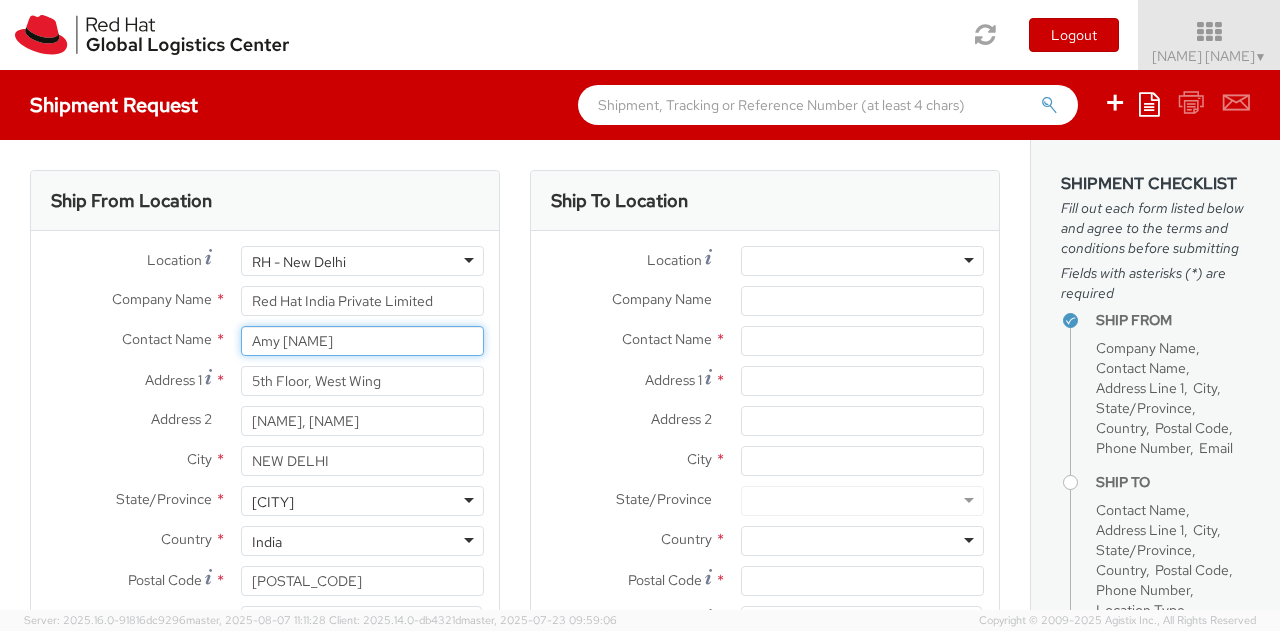 click on "Amy [NAME]" at bounding box center [362, 341] 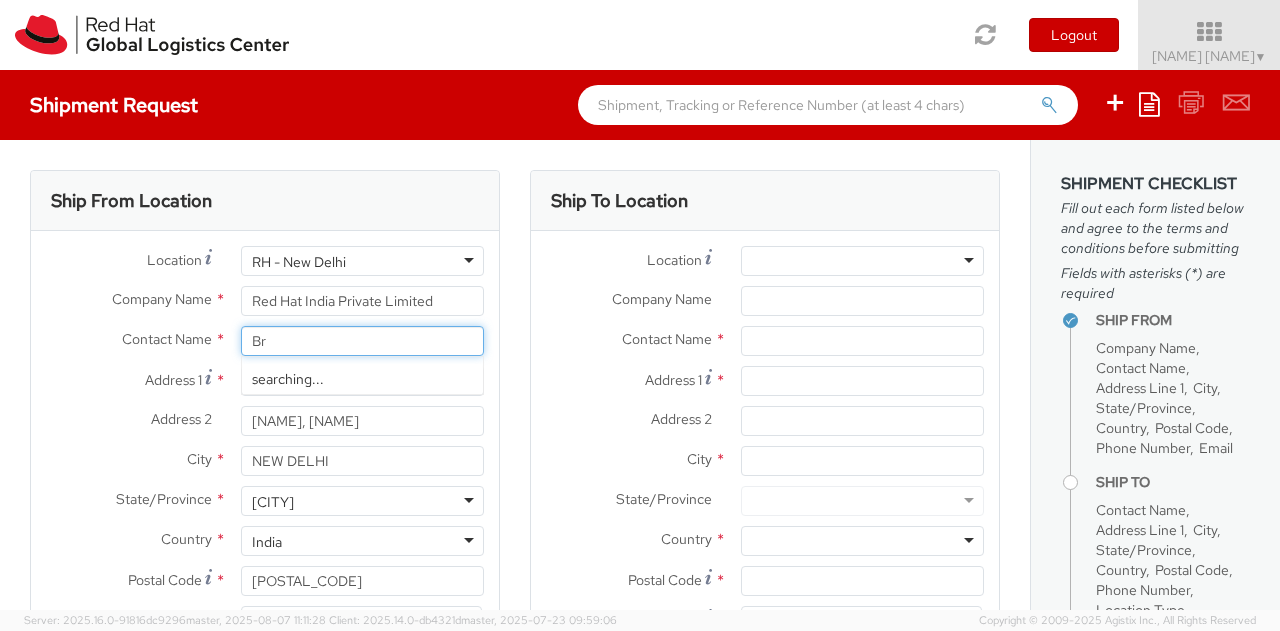type on "B" 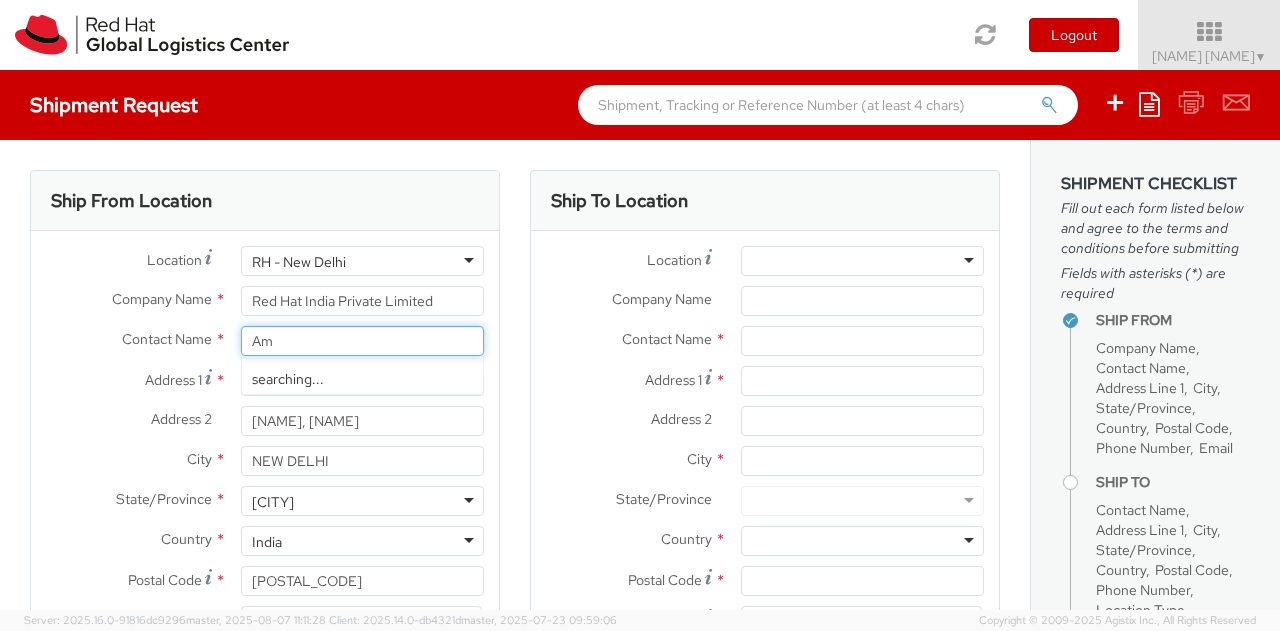 type on "A" 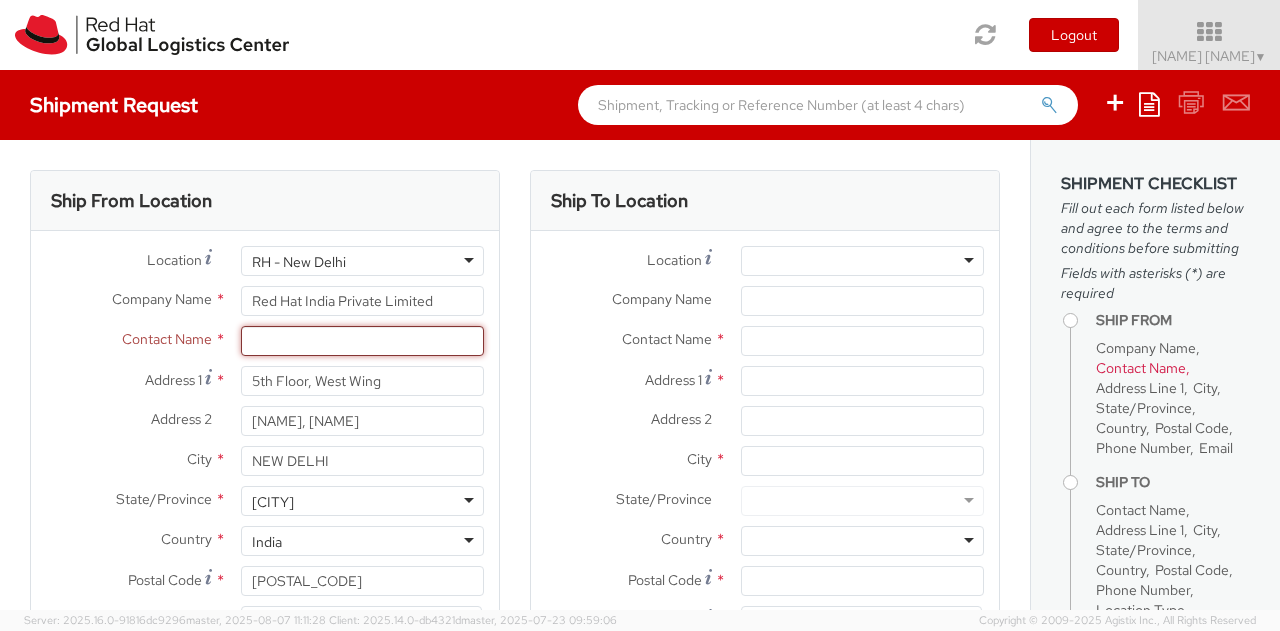 type 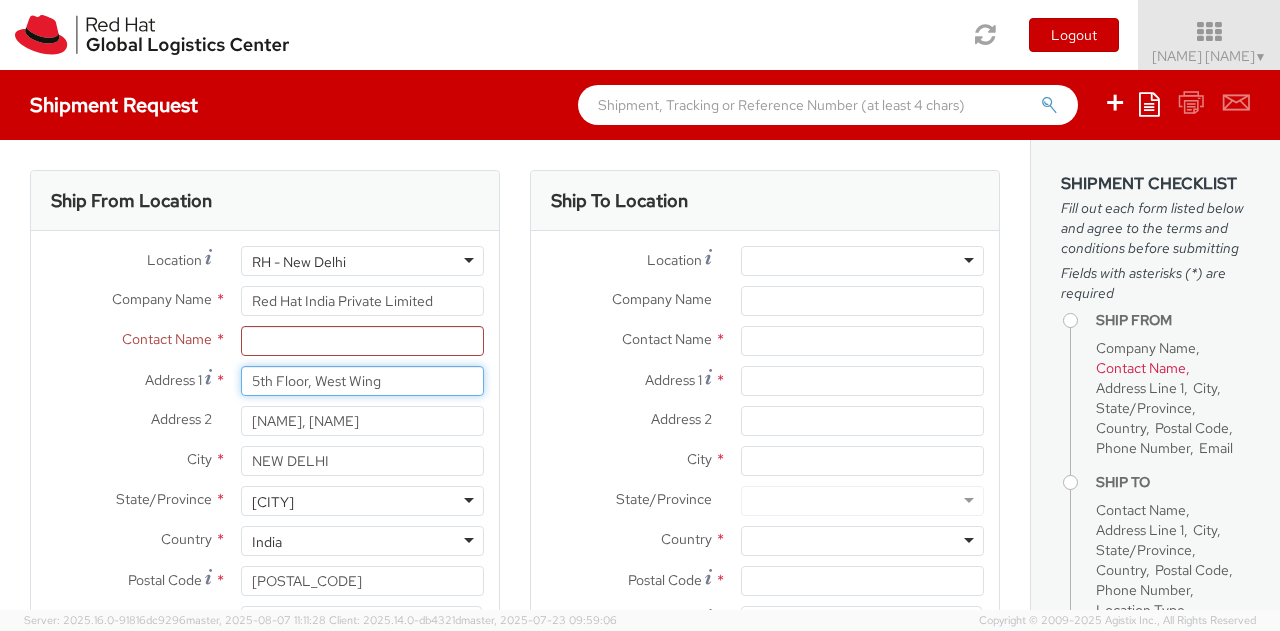 click on "5th Floor, West Wing" at bounding box center (362, 381) 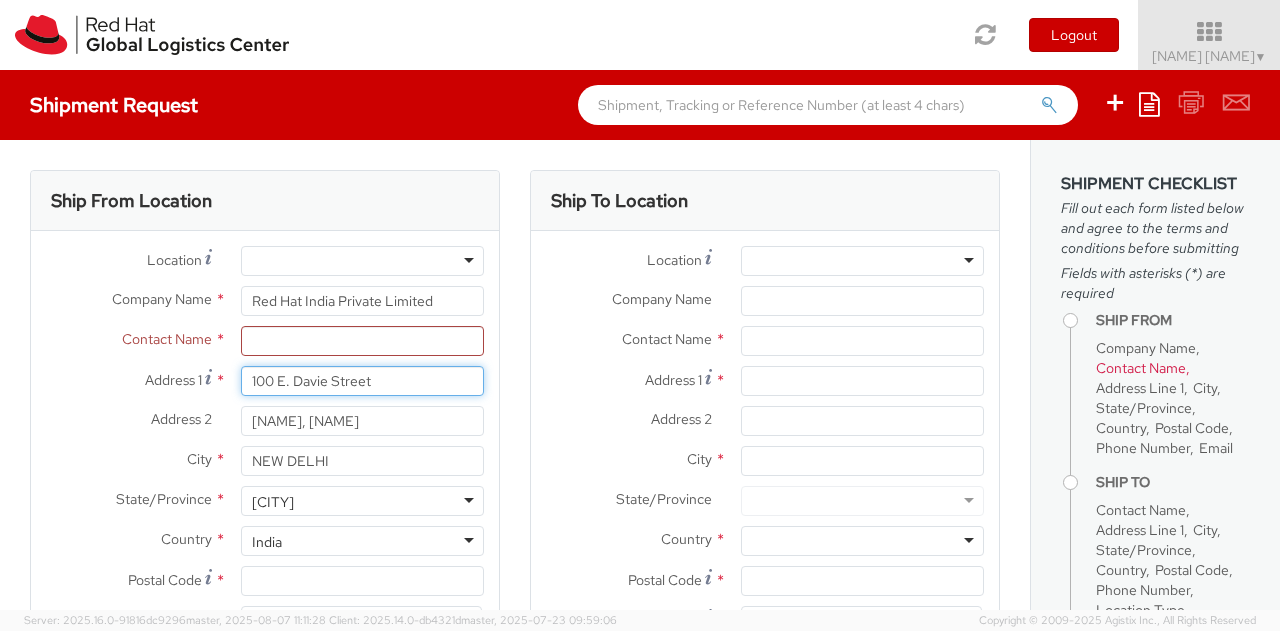 type on "100 E. Davie Street" 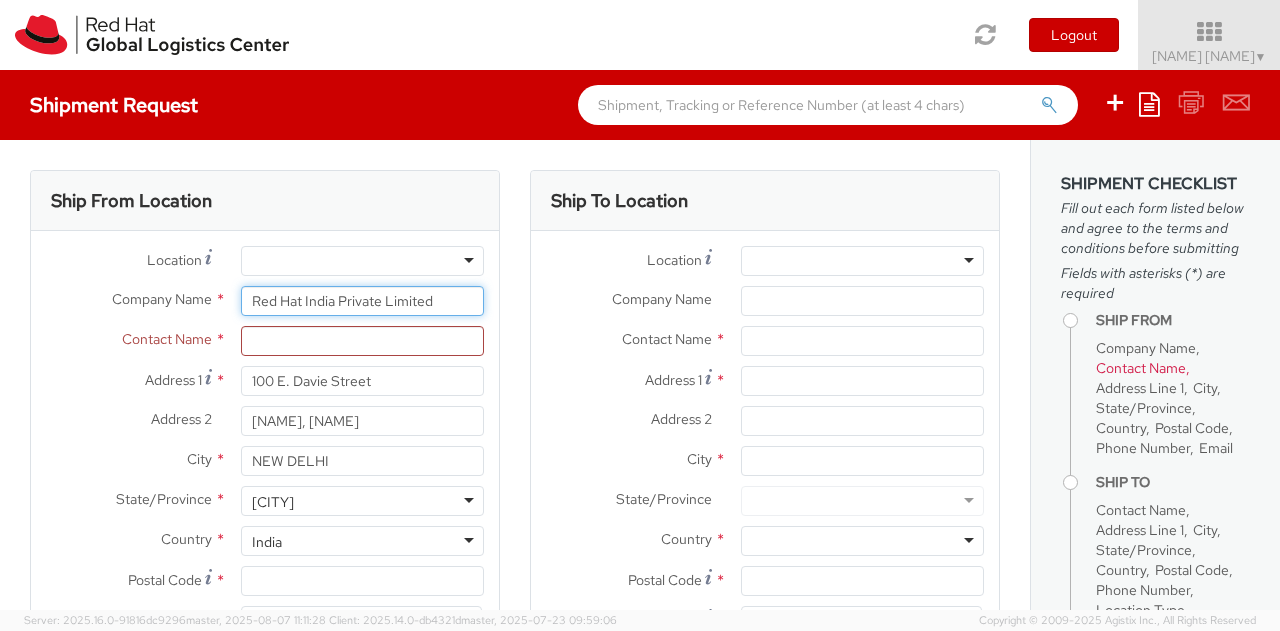 drag, startPoint x: 444, startPoint y: 297, endPoint x: 314, endPoint y: 301, distance: 130.06152 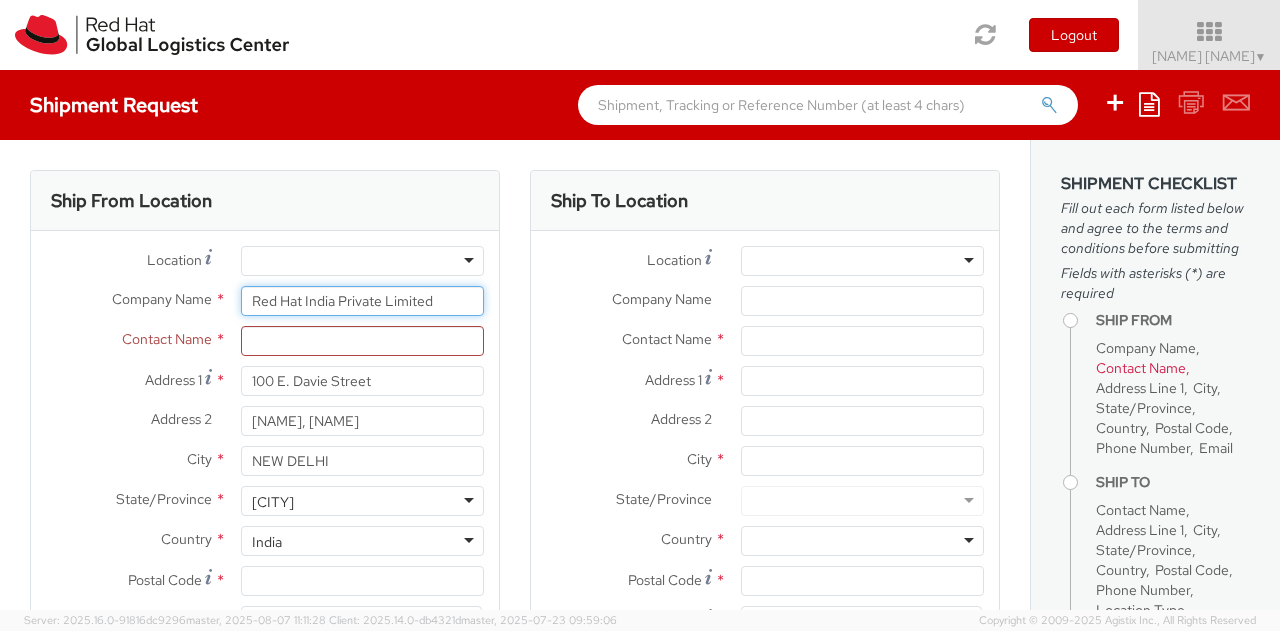 click on "Red Hat India Private Limited" at bounding box center [362, 301] 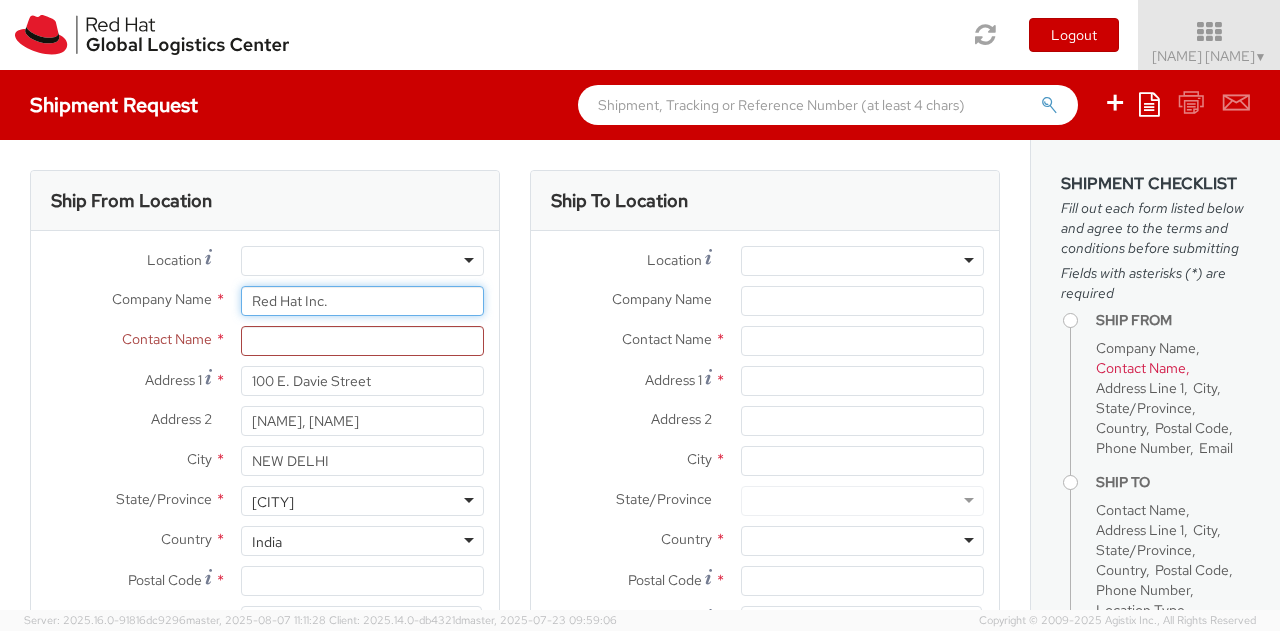 click on "Red Hat Inc." at bounding box center (362, 301) 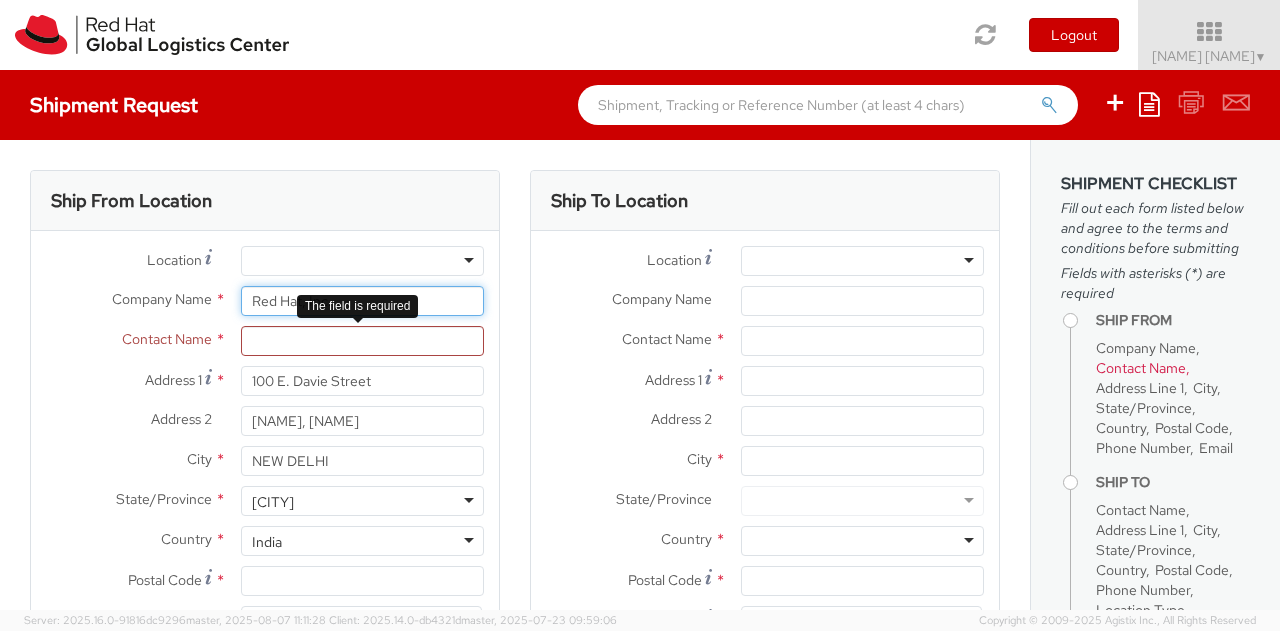type on "Red Hat, Inc." 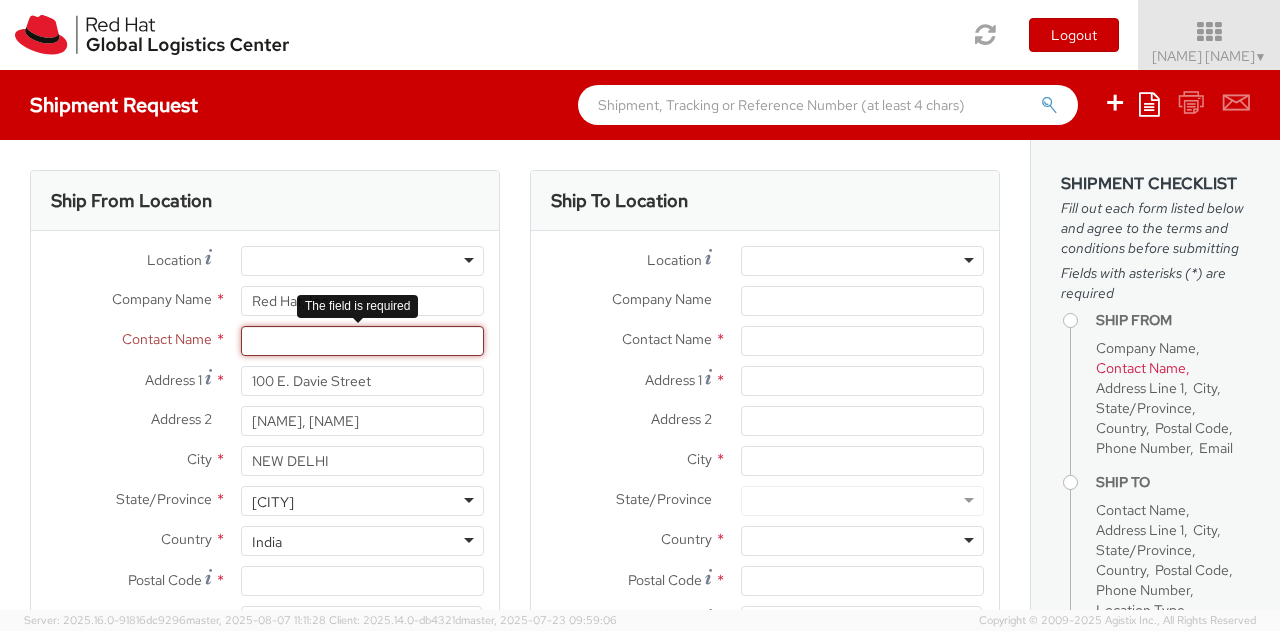 click at bounding box center (362, 341) 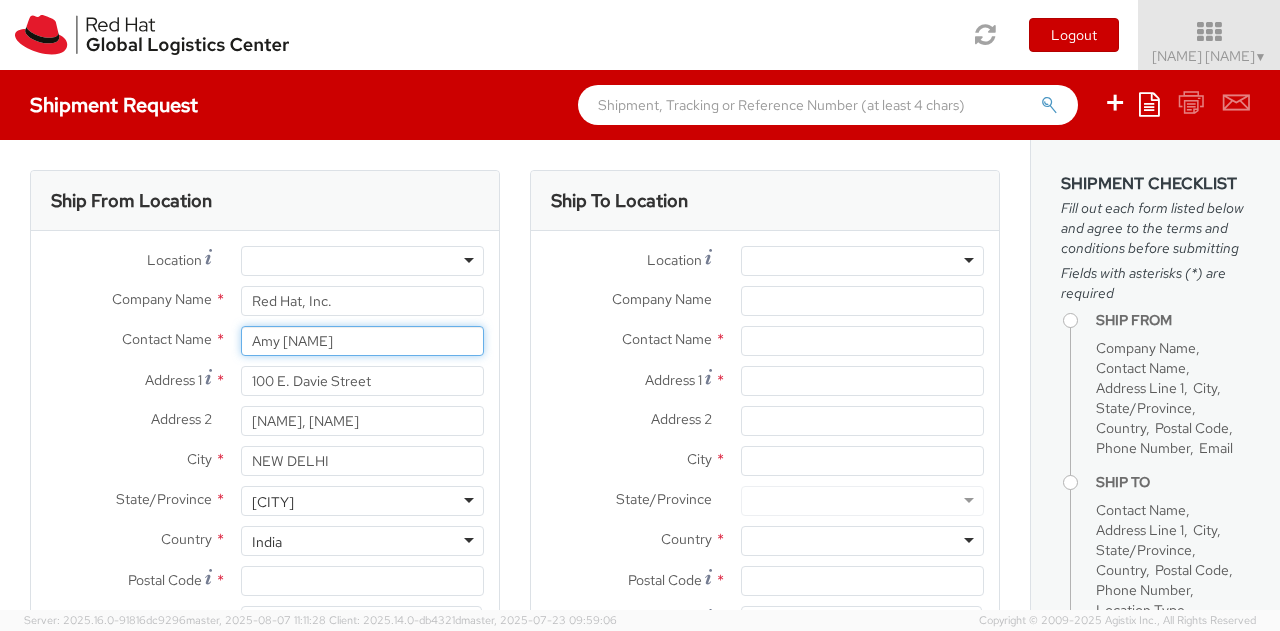 scroll, scrollTop: 28, scrollLeft: 0, axis: vertical 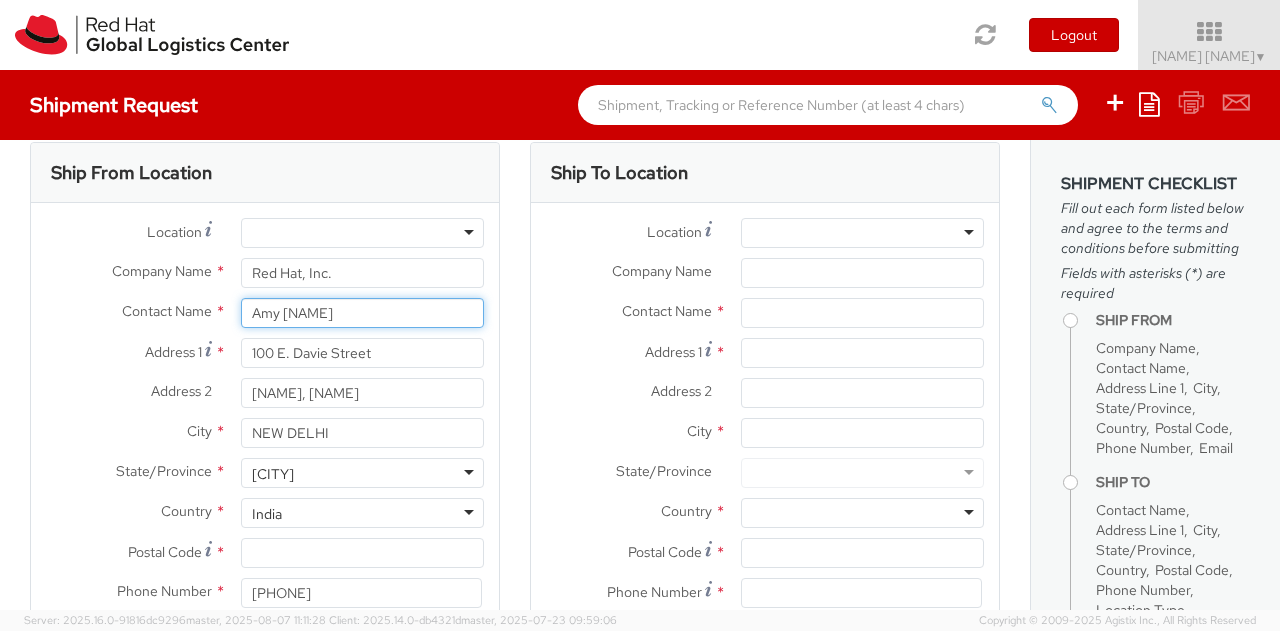 type on "Amy [NAME]" 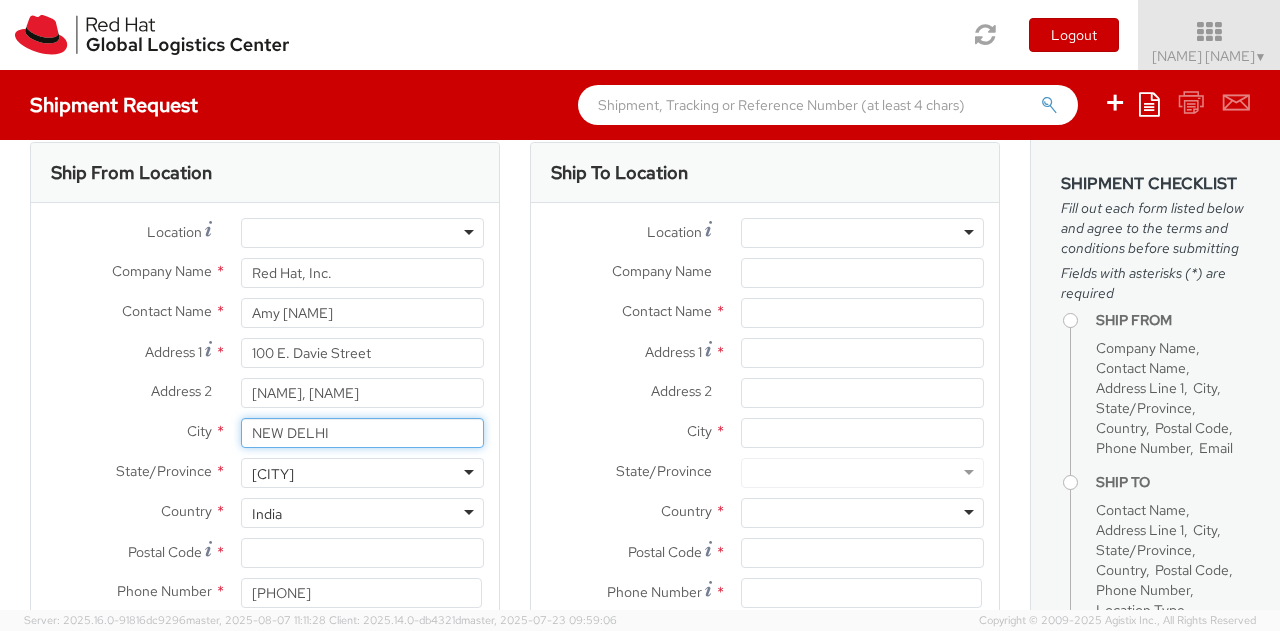 drag, startPoint x: 342, startPoint y: 434, endPoint x: 213, endPoint y: 431, distance: 129.03488 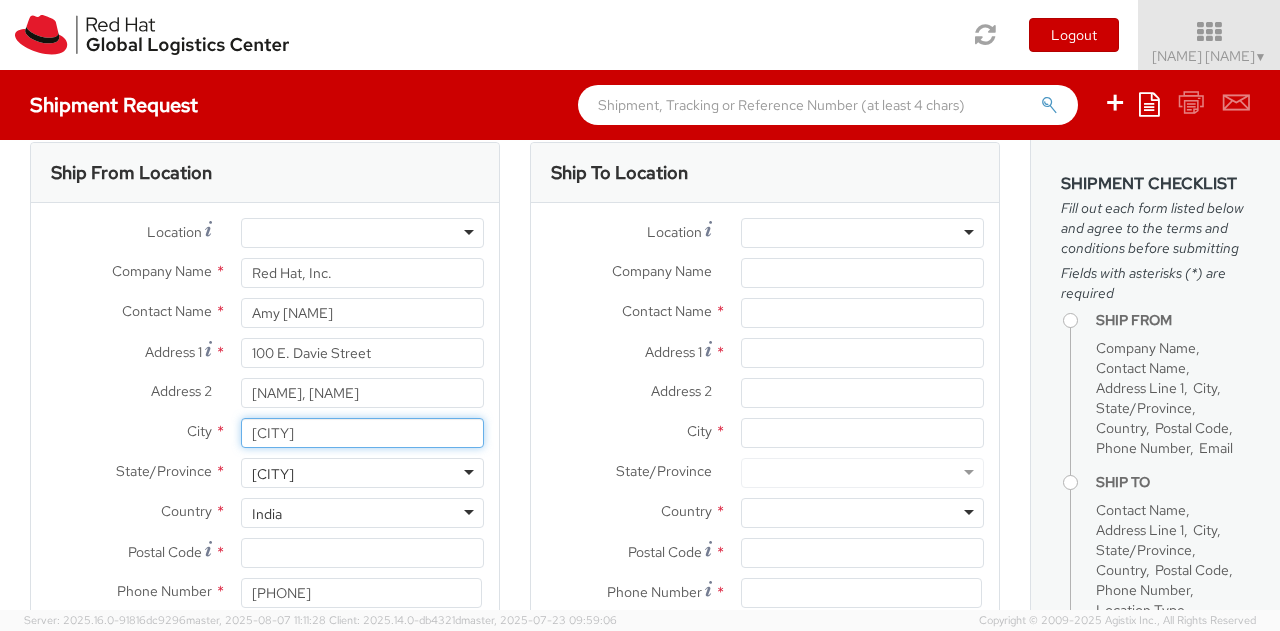 type on "[CITY]" 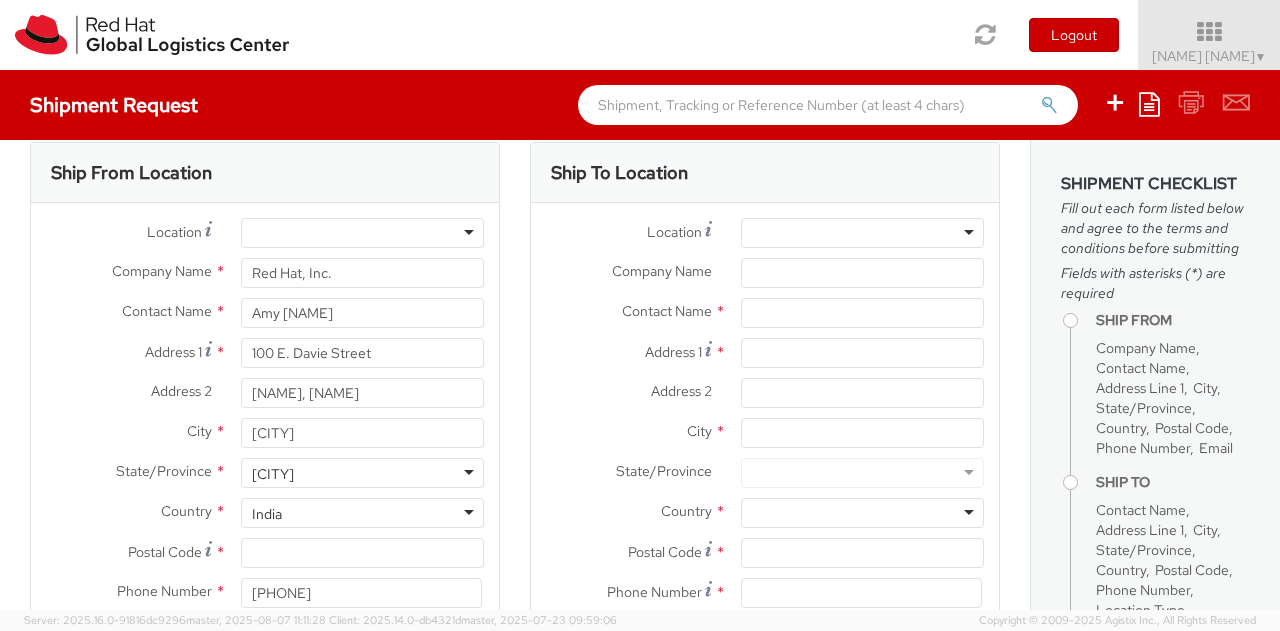 scroll, scrollTop: 75, scrollLeft: 0, axis: vertical 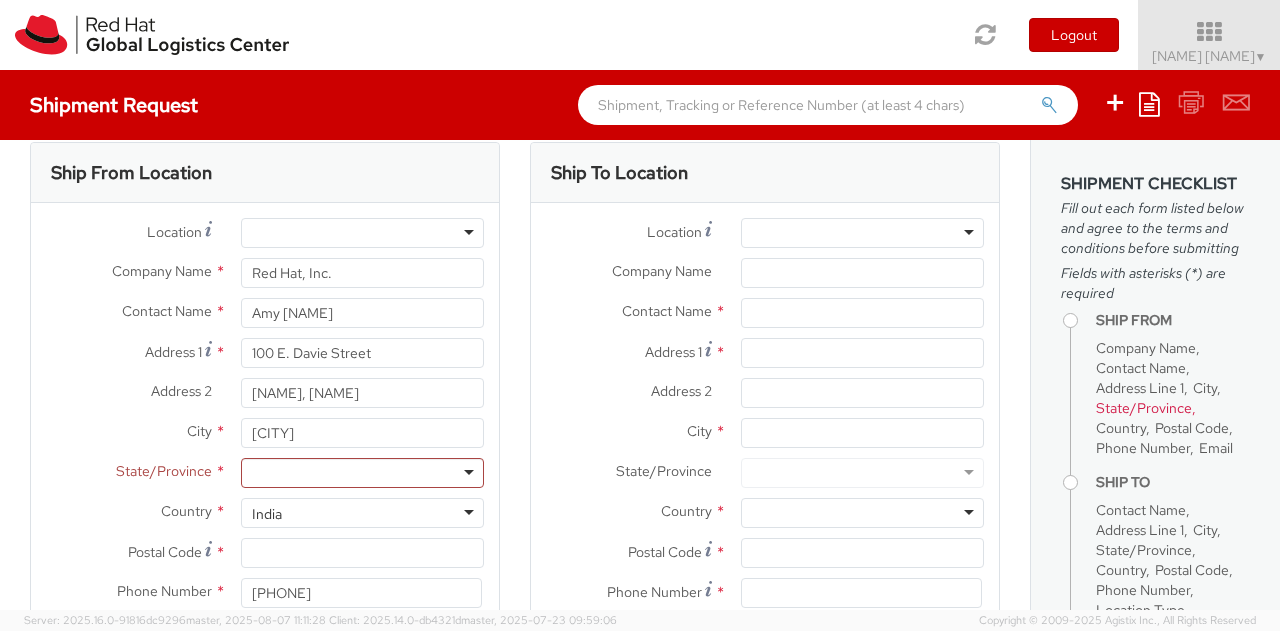 click on "Country        *" at bounding box center [128, 511] 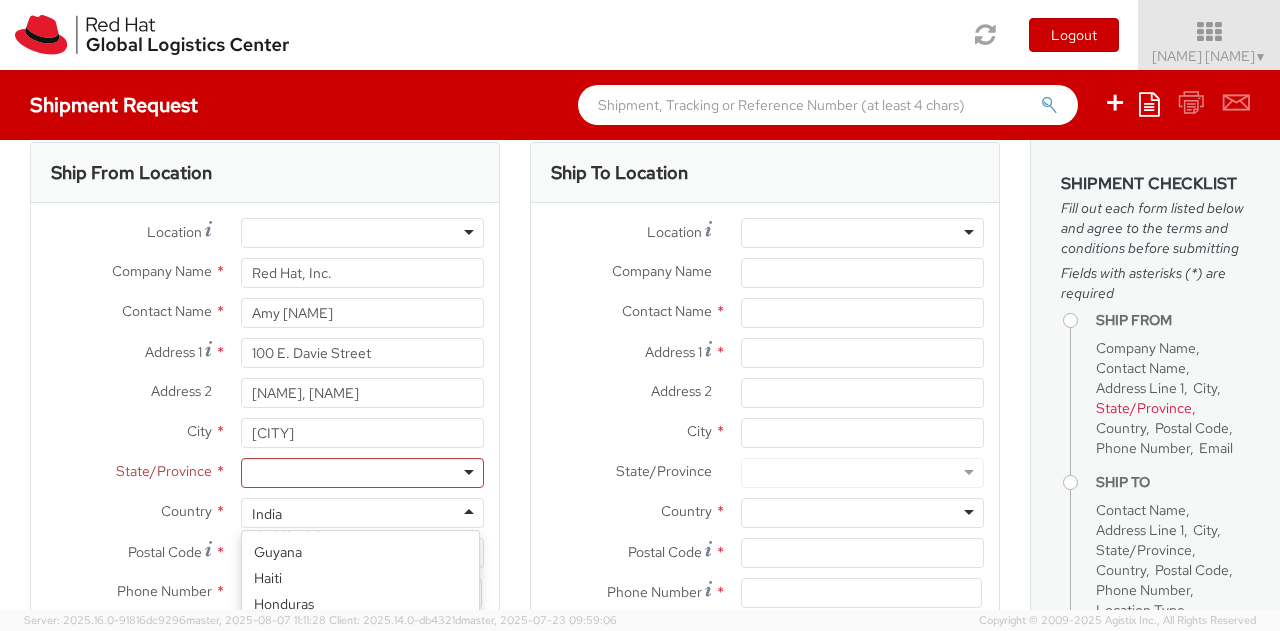 click on "India" at bounding box center (362, 513) 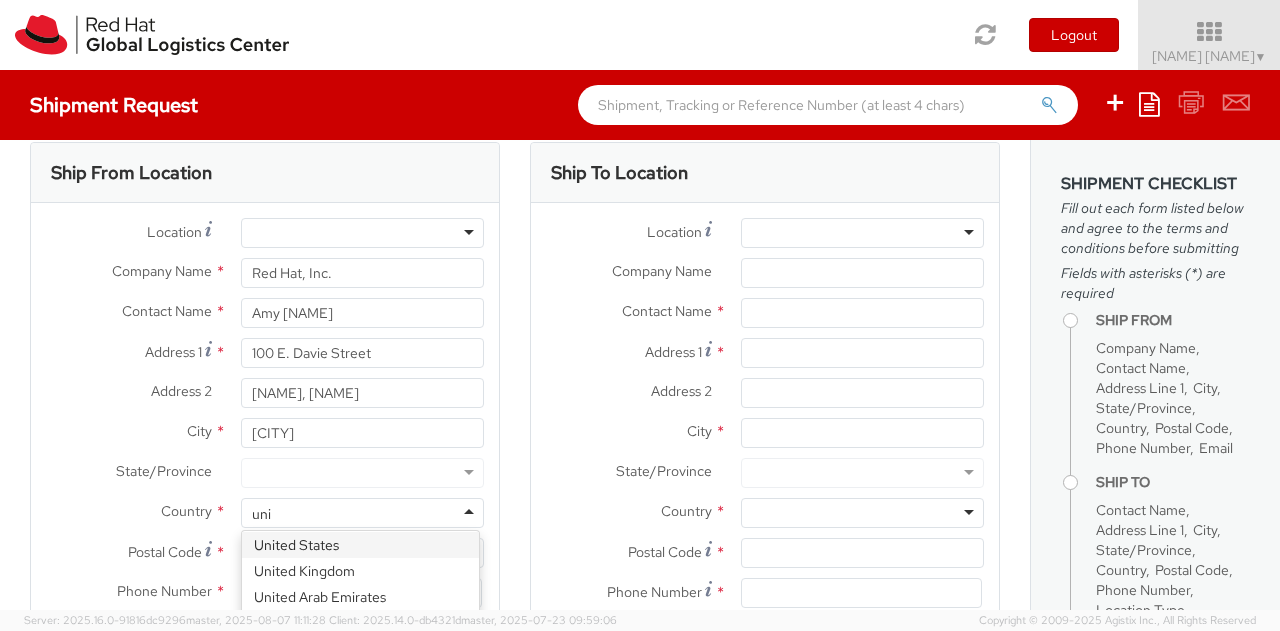 scroll, scrollTop: 0, scrollLeft: 0, axis: both 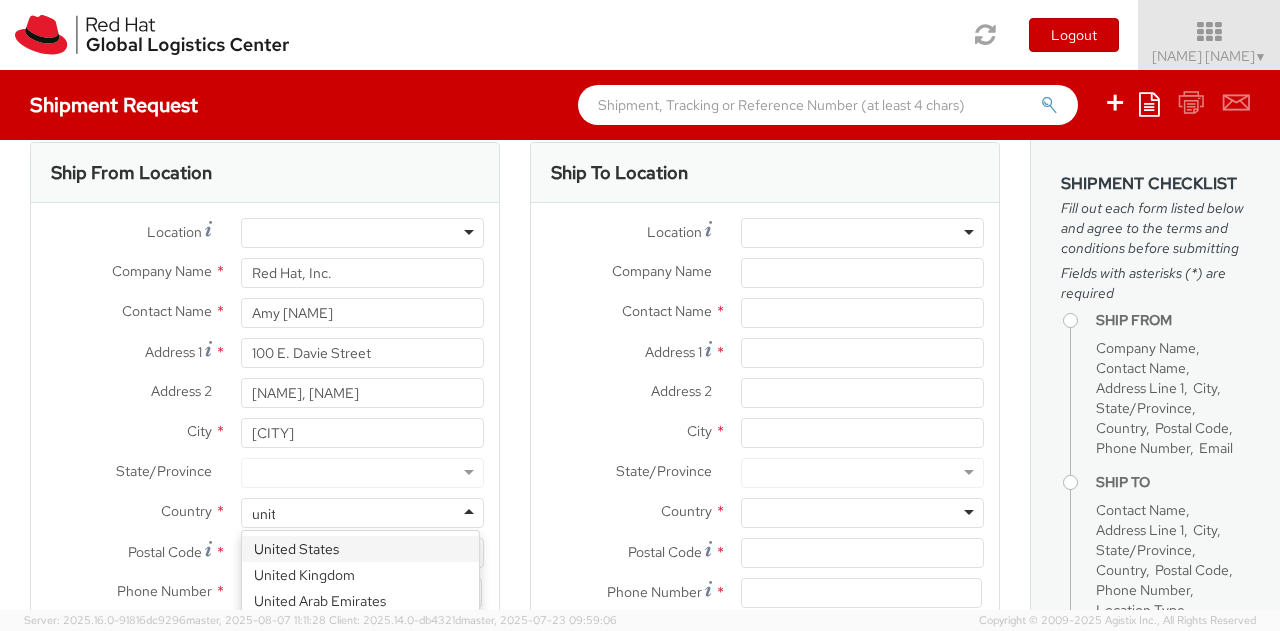 type on "unite" 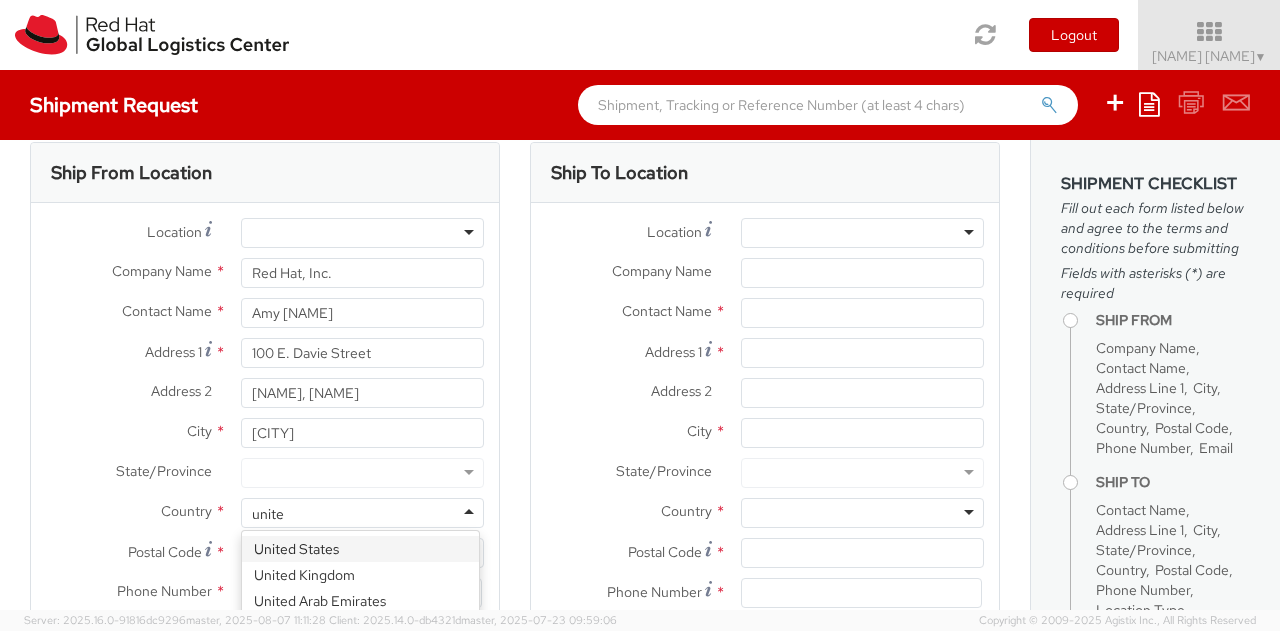 type 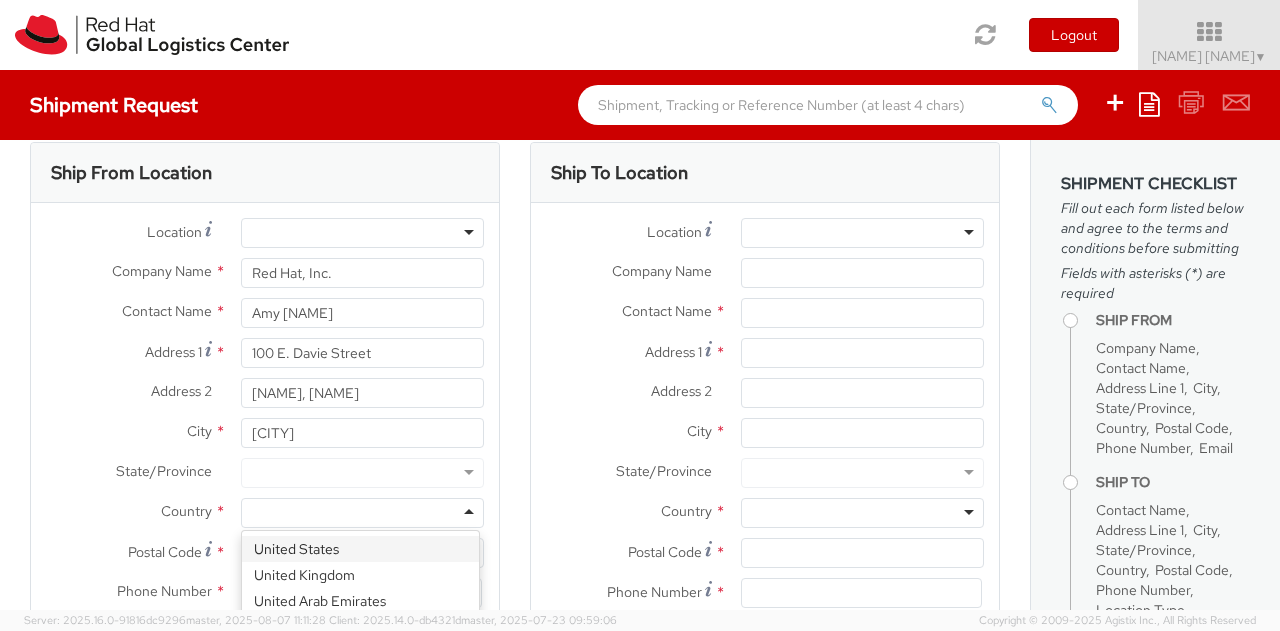 select on "IN" 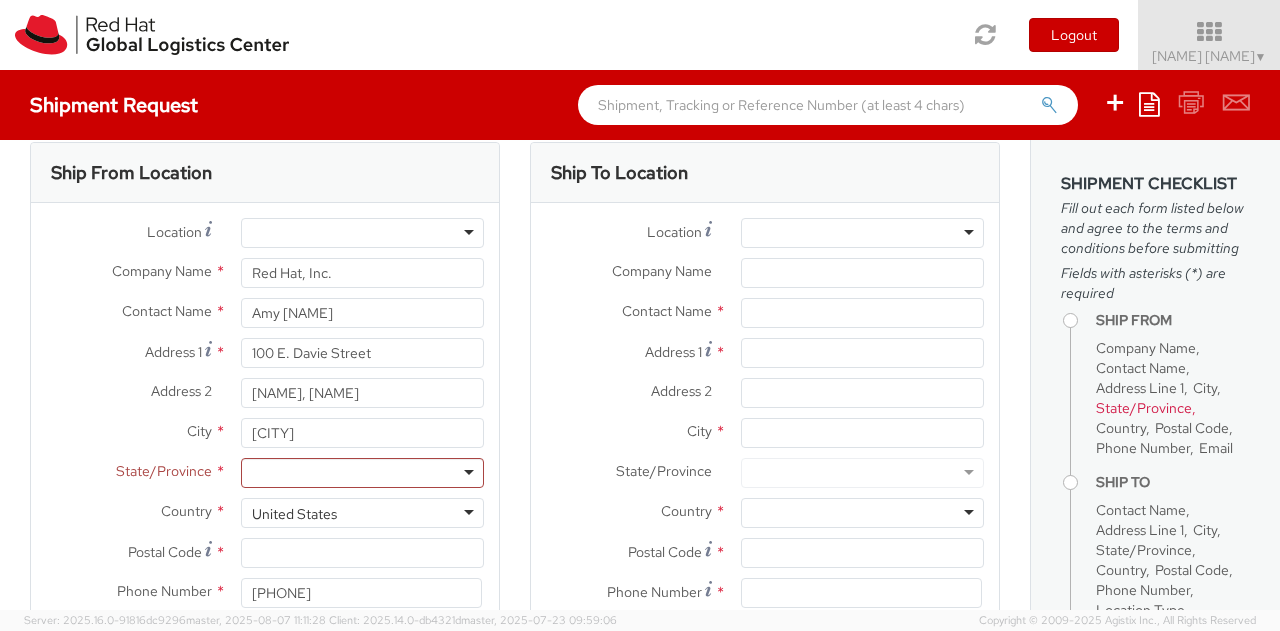 scroll, scrollTop: 0, scrollLeft: 0, axis: both 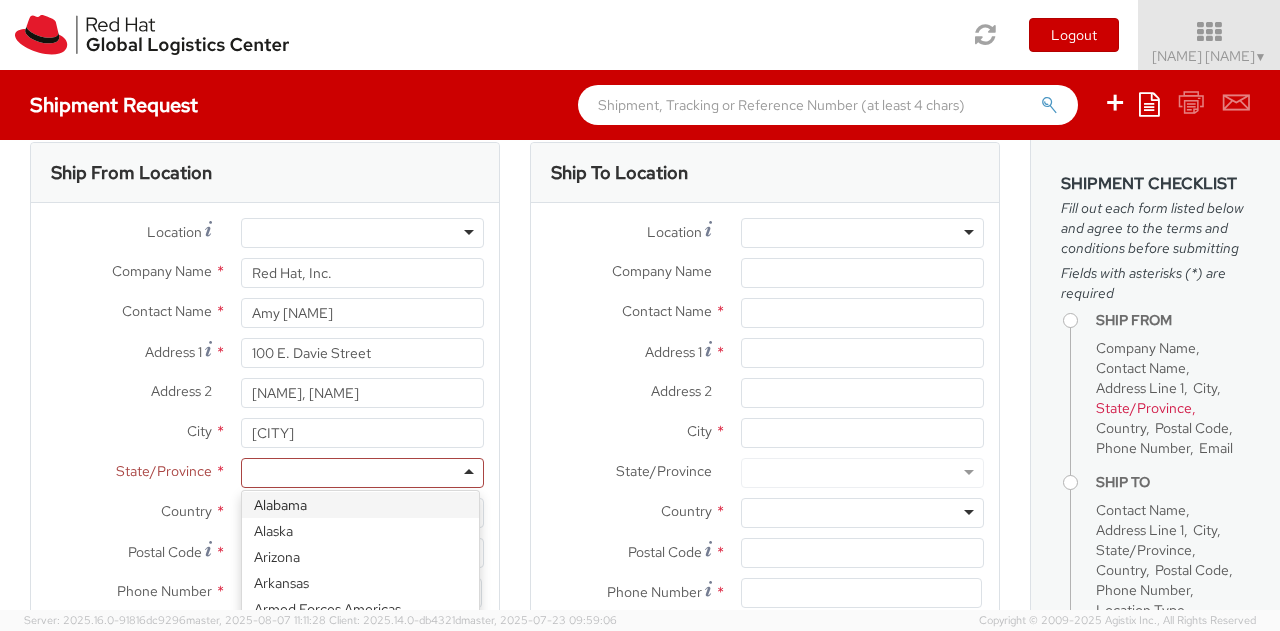 click at bounding box center (362, 473) 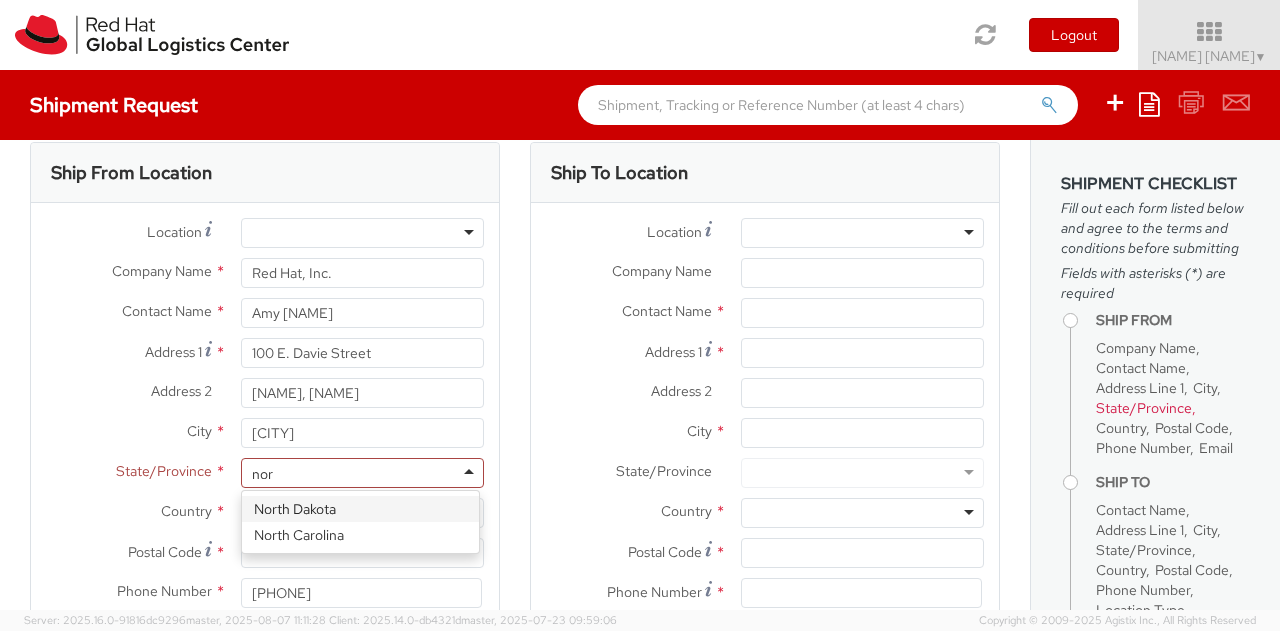 scroll, scrollTop: 0, scrollLeft: 0, axis: both 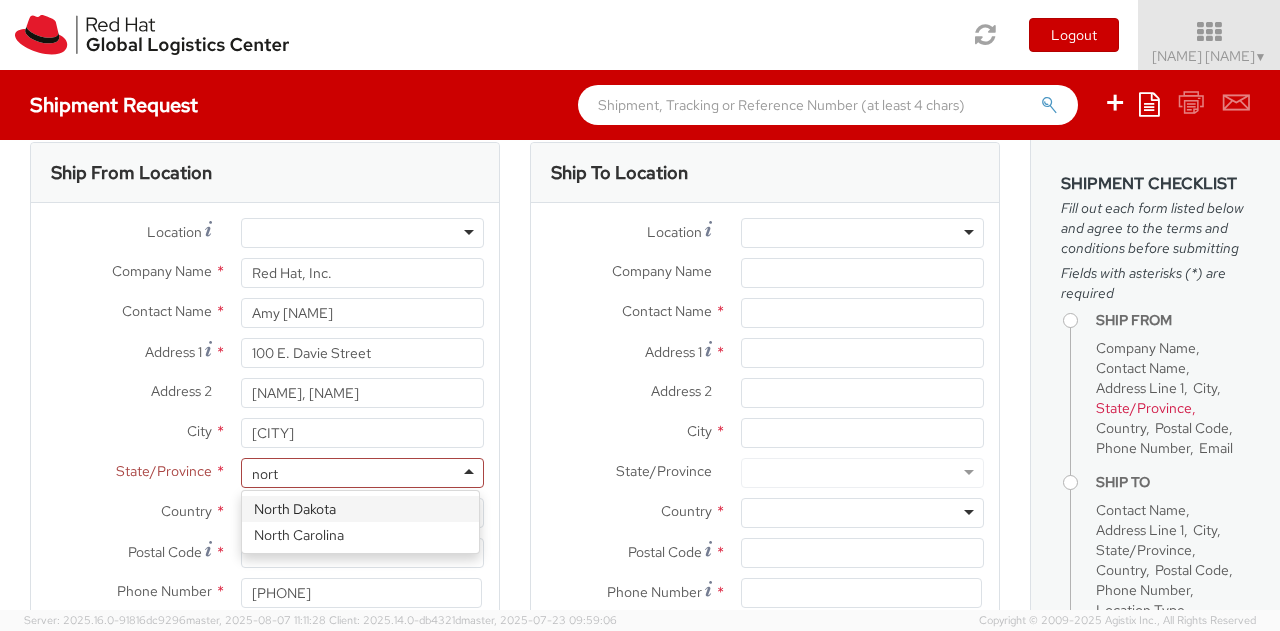 type on "north" 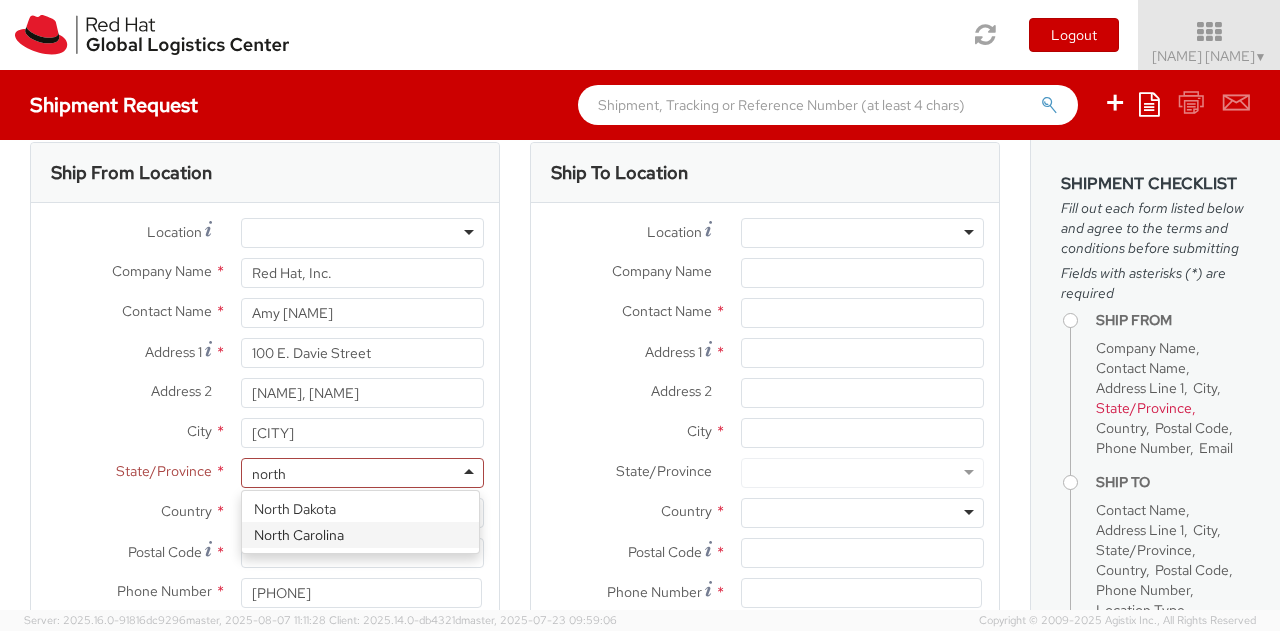 type 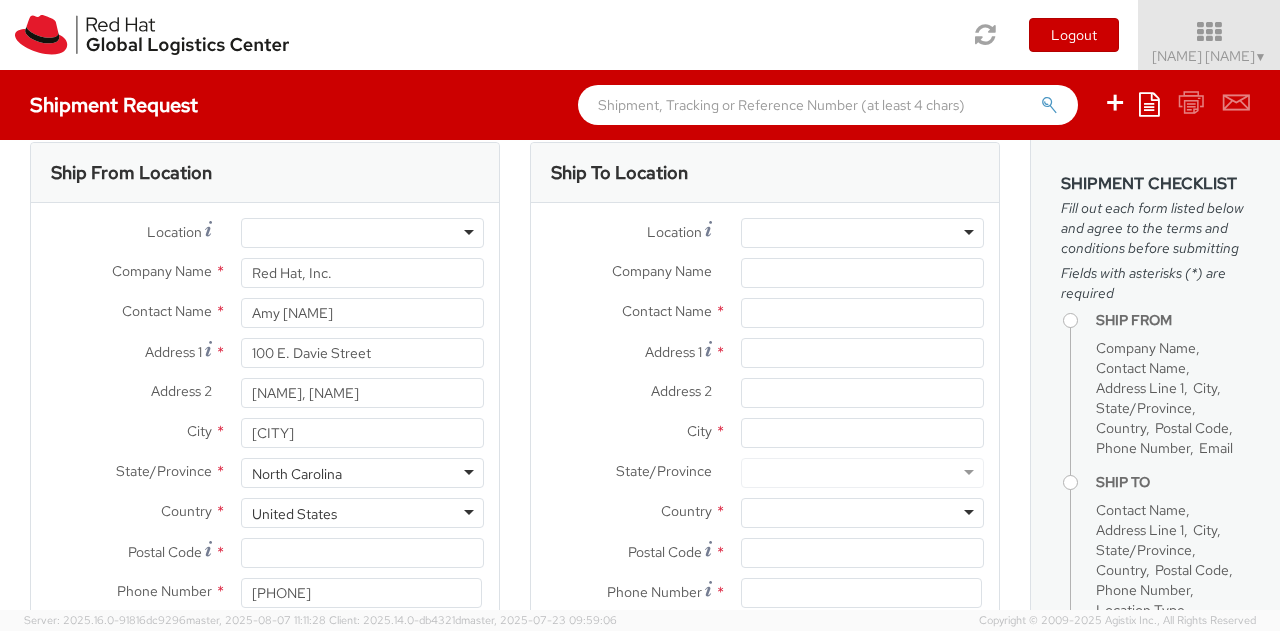 scroll, scrollTop: 0, scrollLeft: 0, axis: both 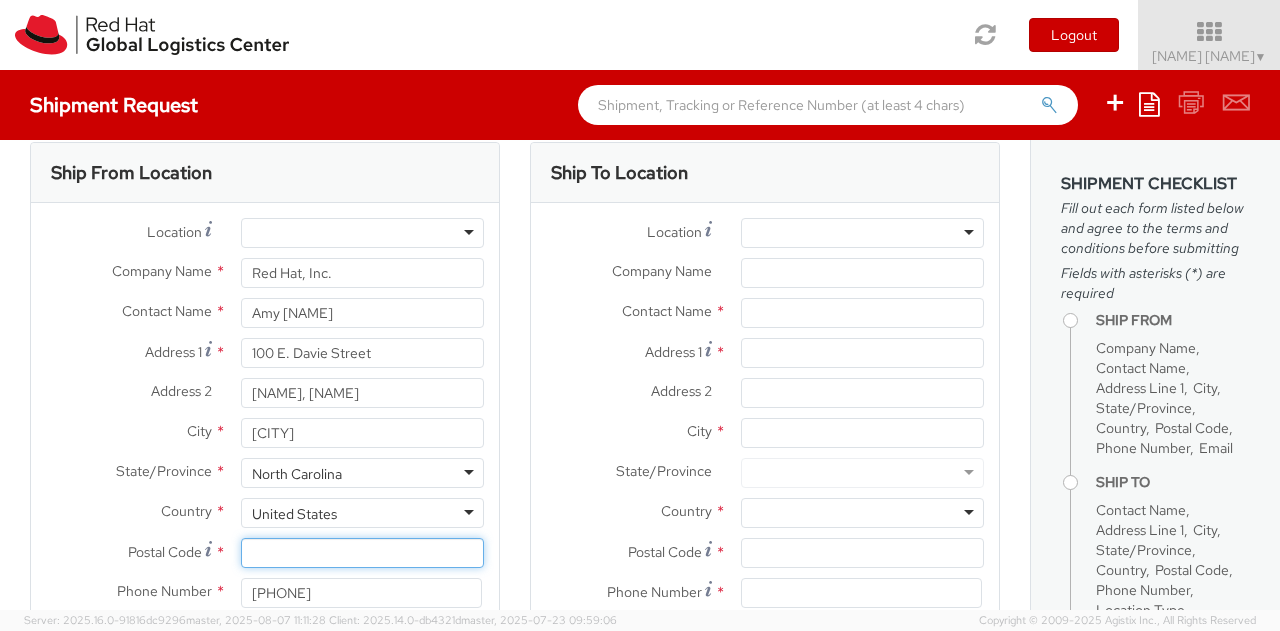 click on "Postal Code        *" at bounding box center (362, 553) 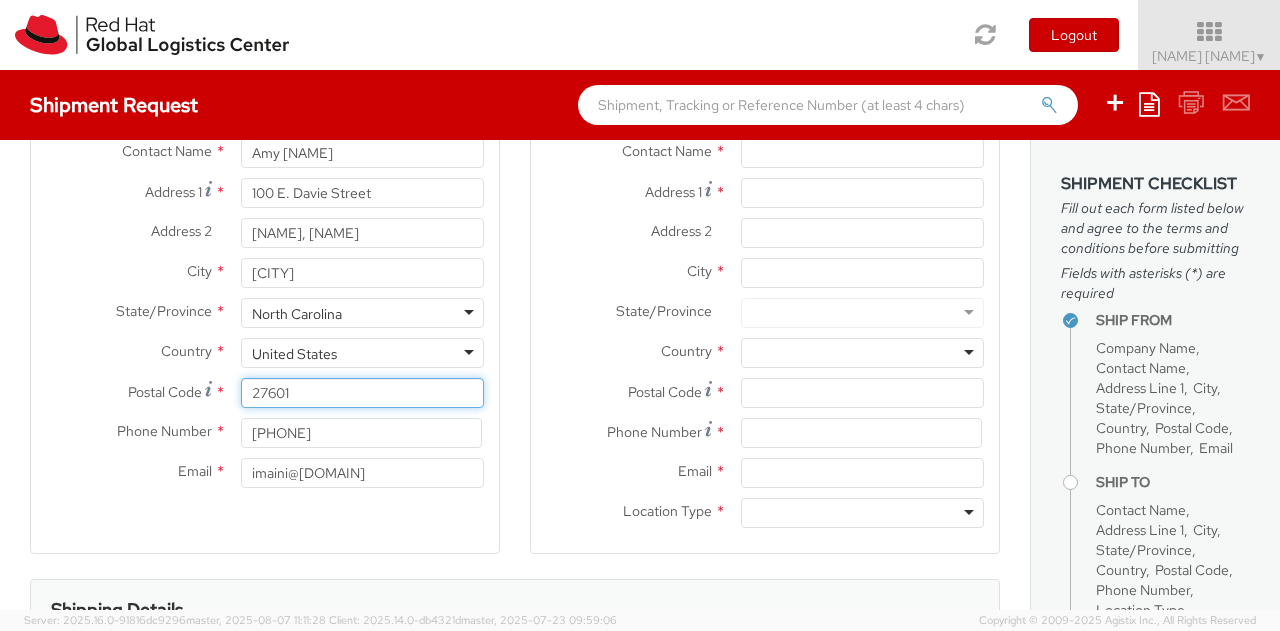 scroll, scrollTop: 189, scrollLeft: 0, axis: vertical 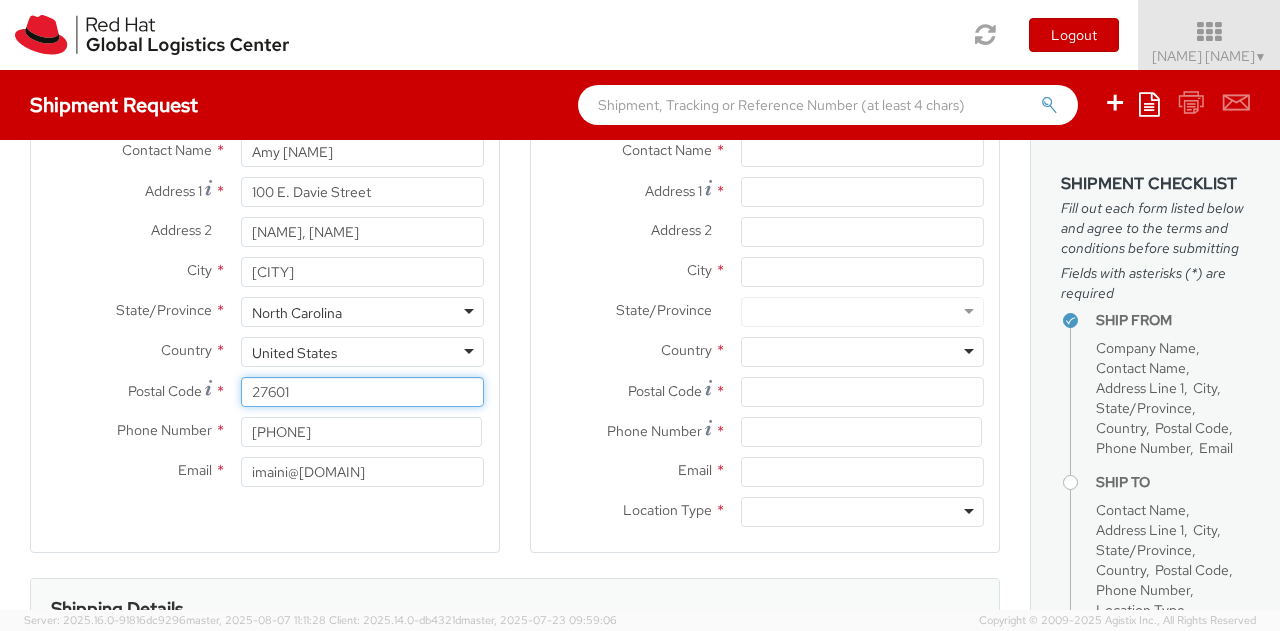 type on "27601" 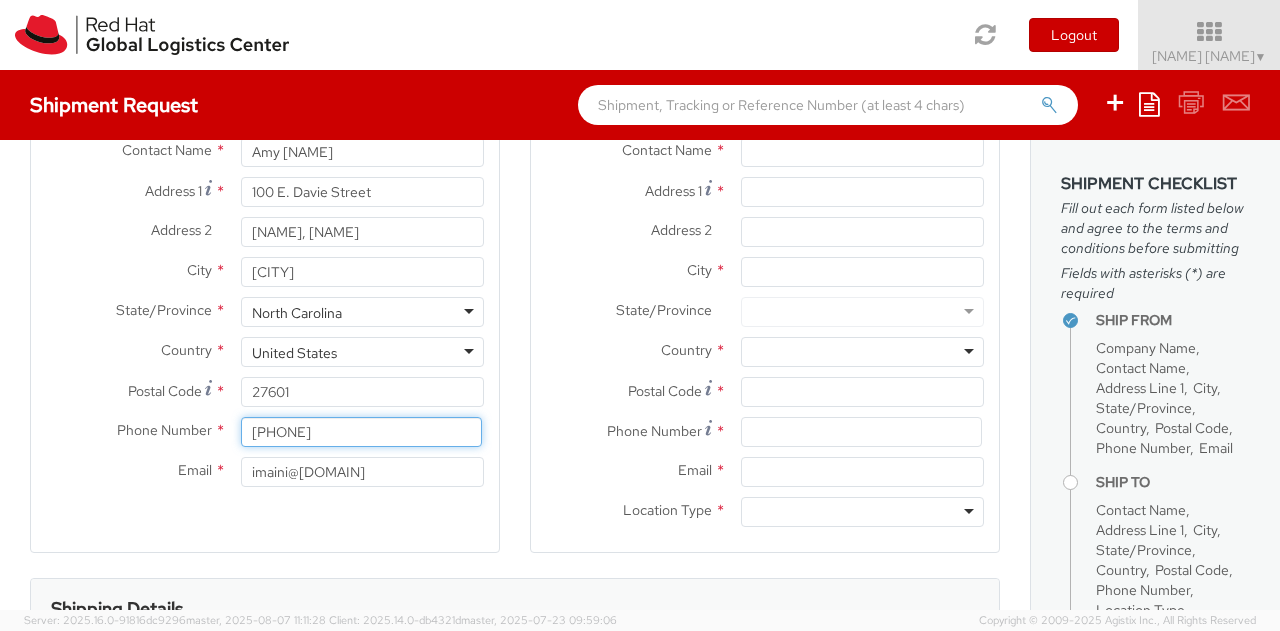 drag, startPoint x: 362, startPoint y: 421, endPoint x: 157, endPoint y: 441, distance: 205.9733 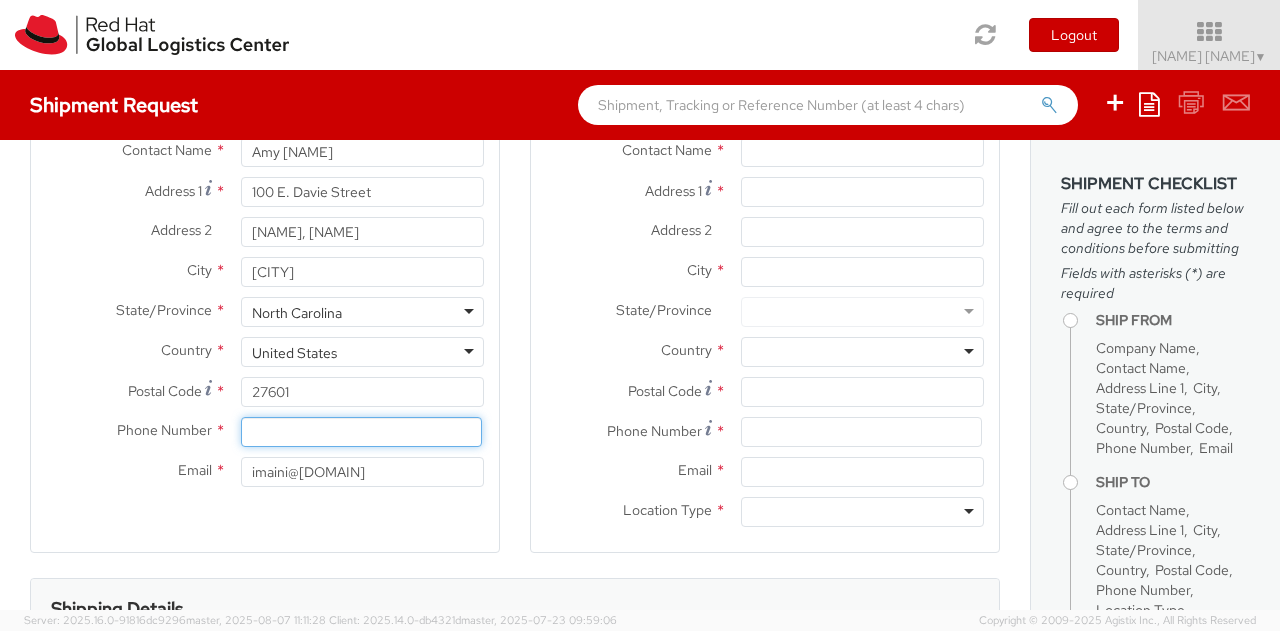 type 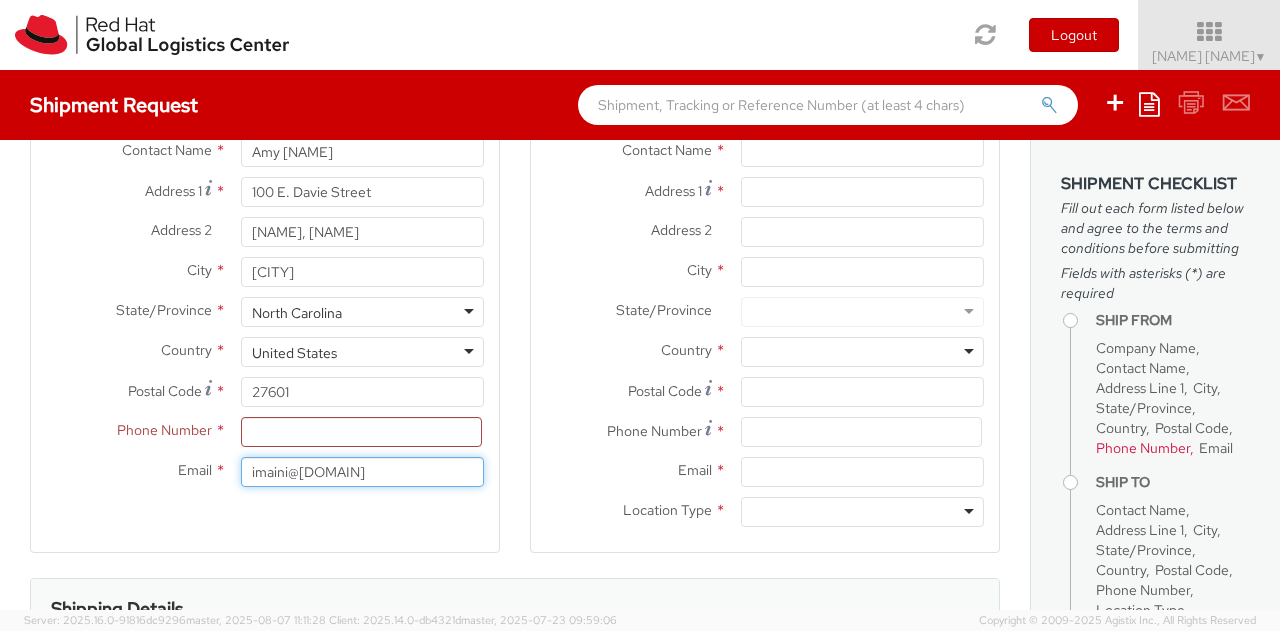 drag, startPoint x: 413, startPoint y: 471, endPoint x: 37, endPoint y: 473, distance: 376.0053 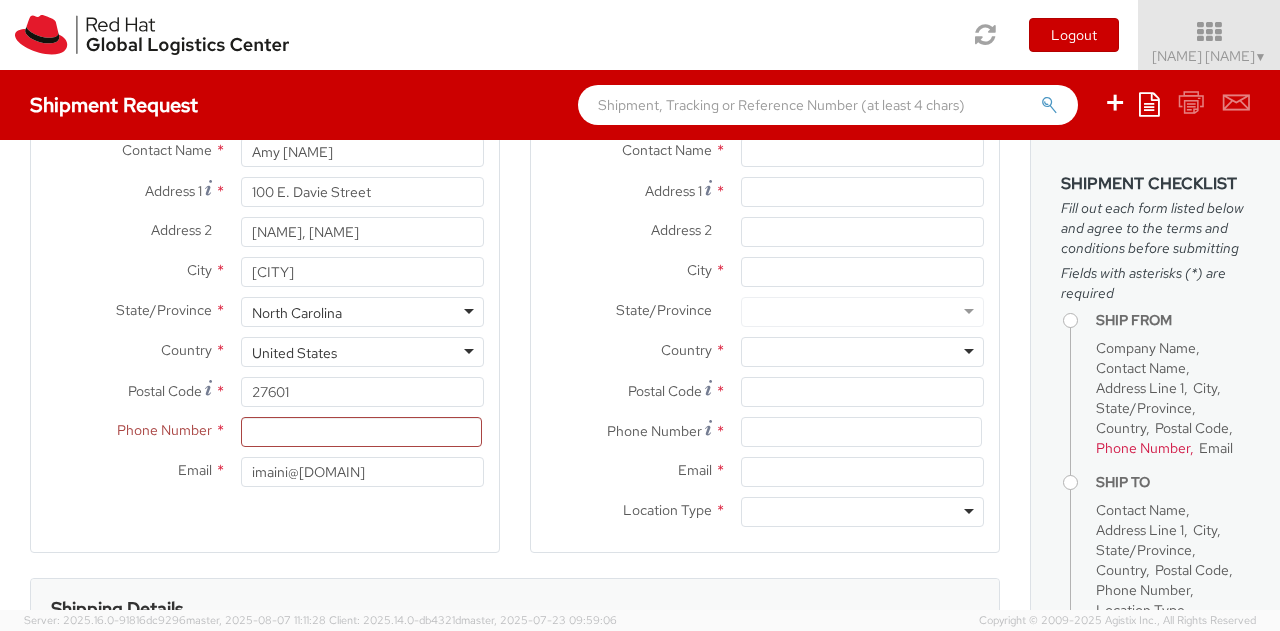 click on "Email        *" at bounding box center [128, 470] 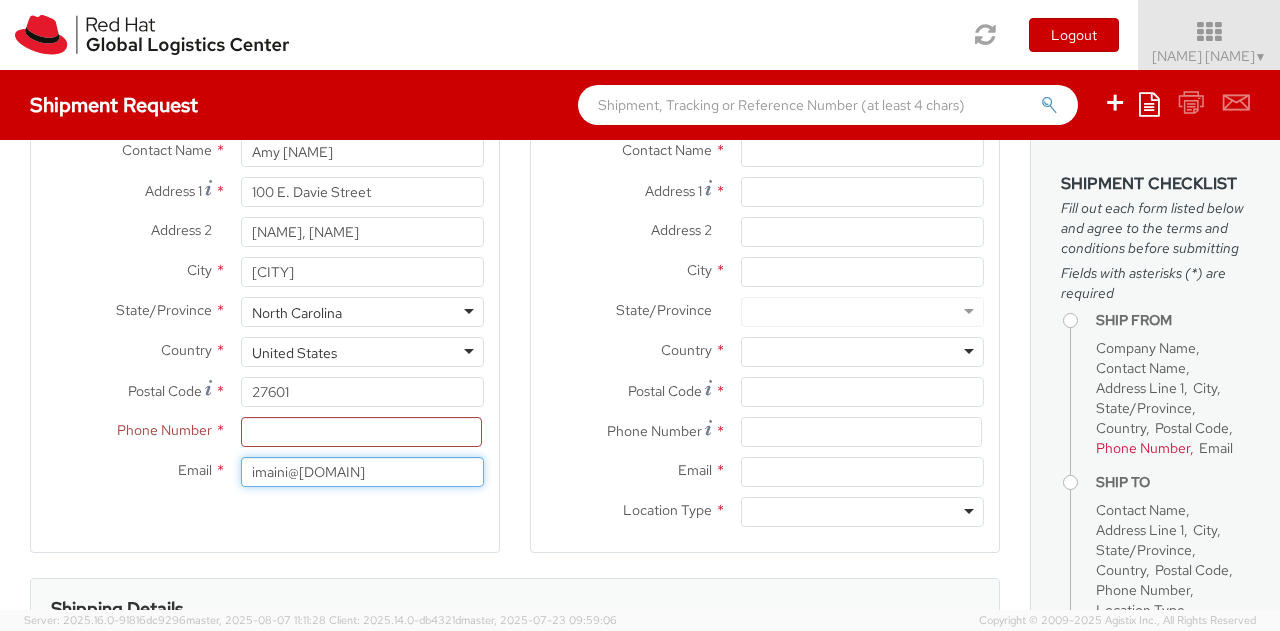 click on "imaini@[DOMAIN]" at bounding box center (362, 472) 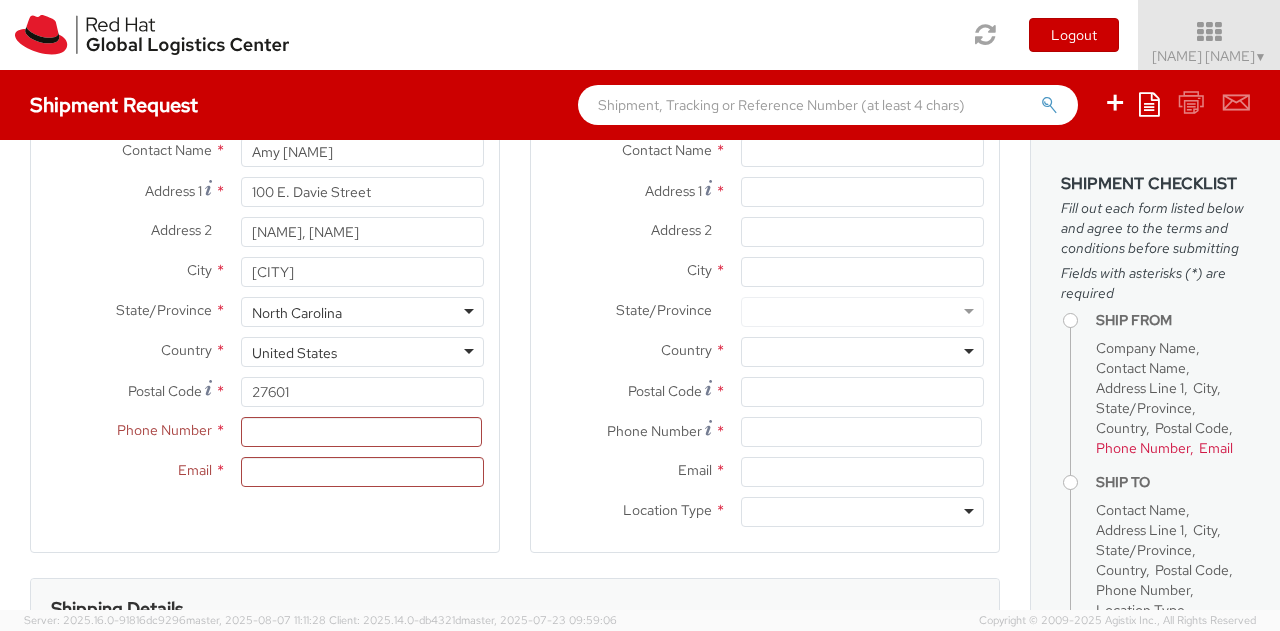 click on "Shipping Details" 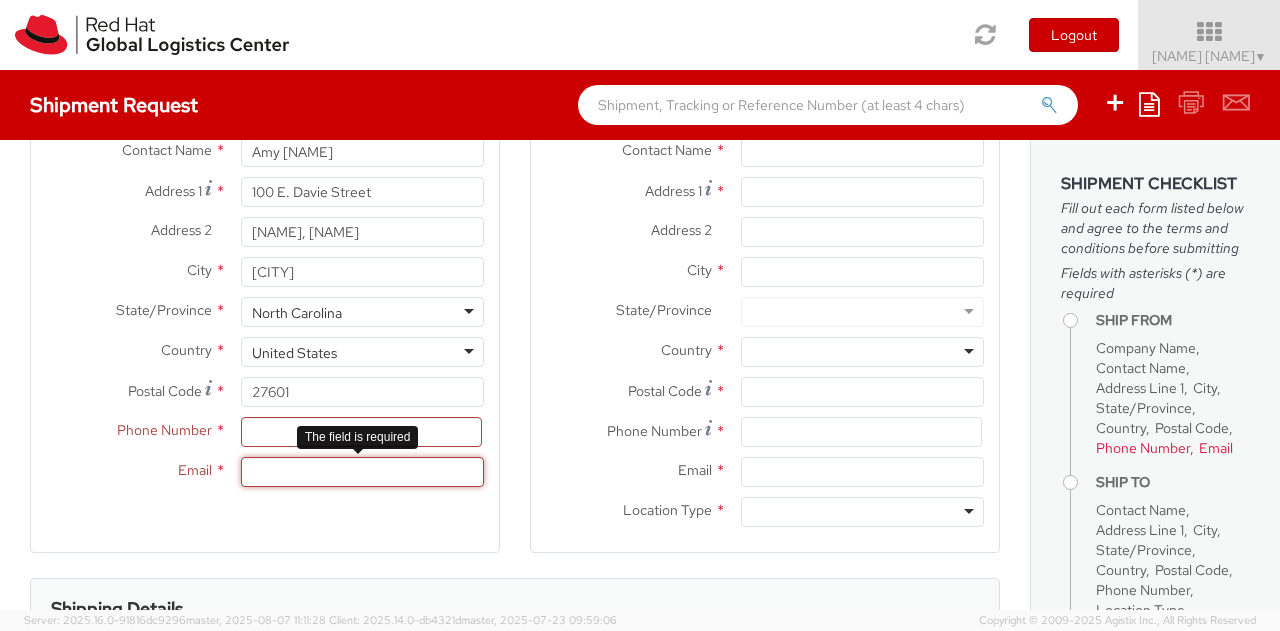 paste on "aross@[DOMAIN]" 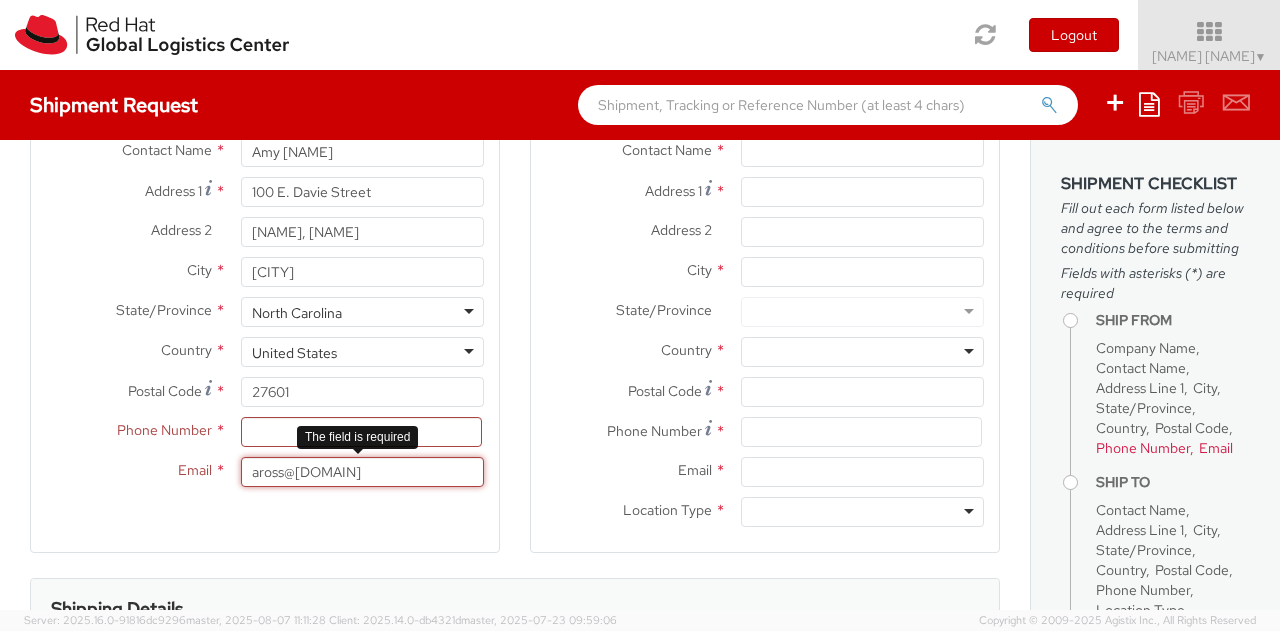 click on "aross@[DOMAIN]" at bounding box center (362, 472) 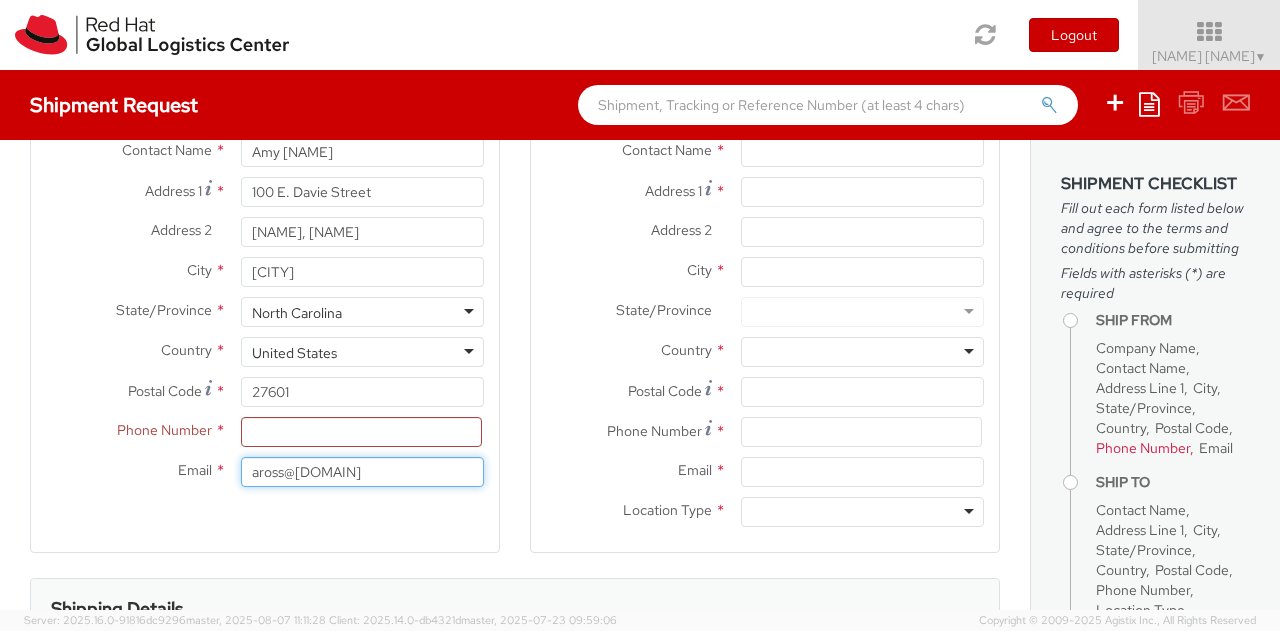 type on "aross@[DOMAIN]" 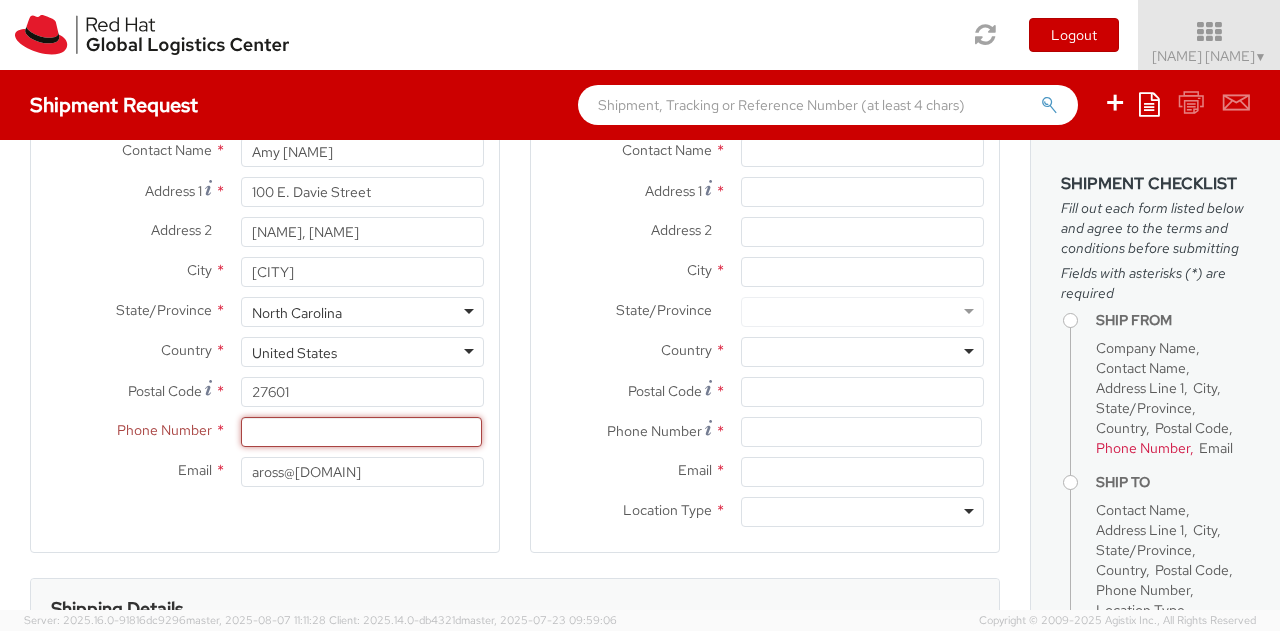 paste on "[PHONE]" 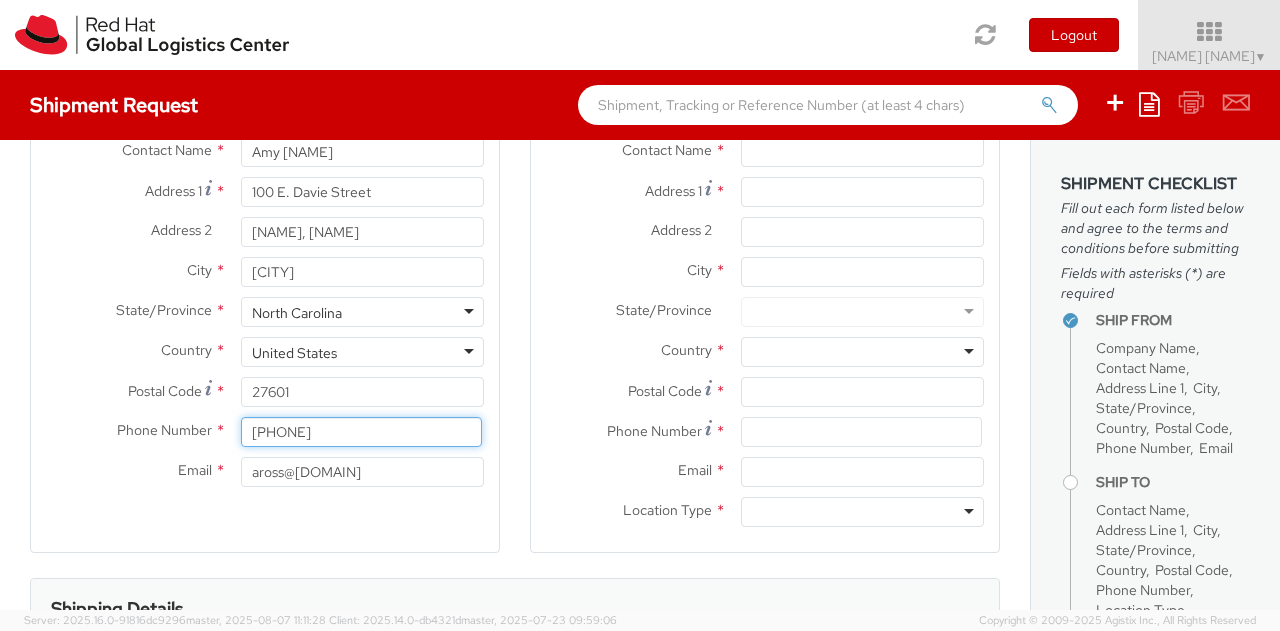 type on "[PHONE]" 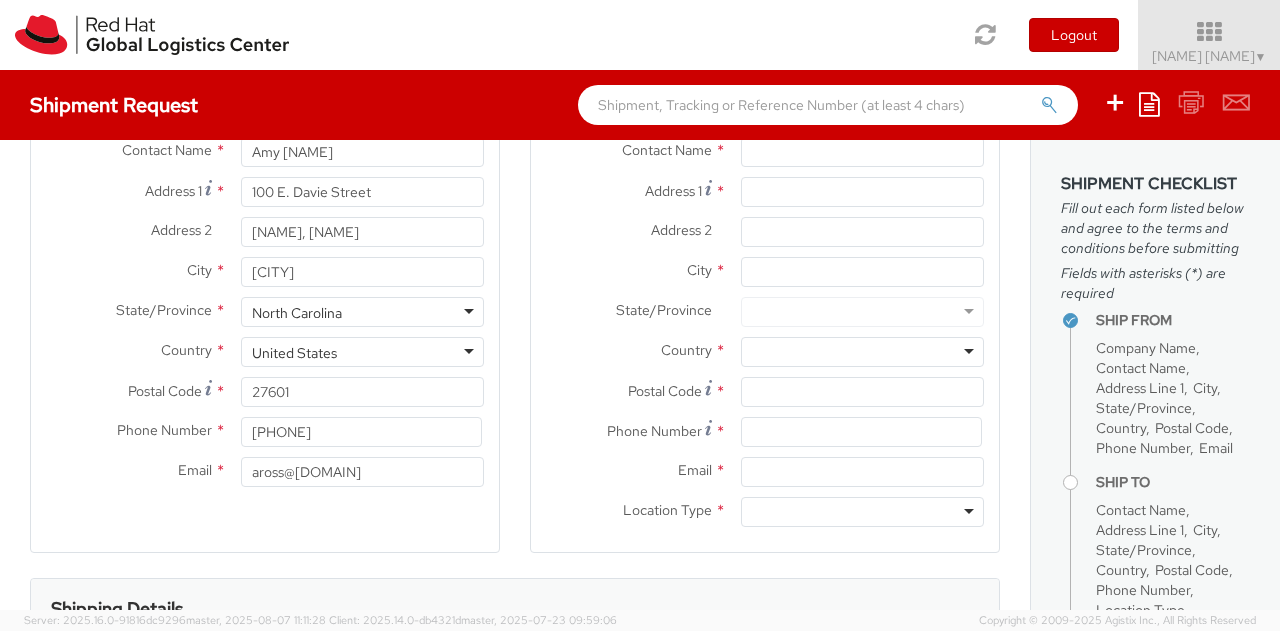 click on "Postal Code        *" at bounding box center [628, 390] 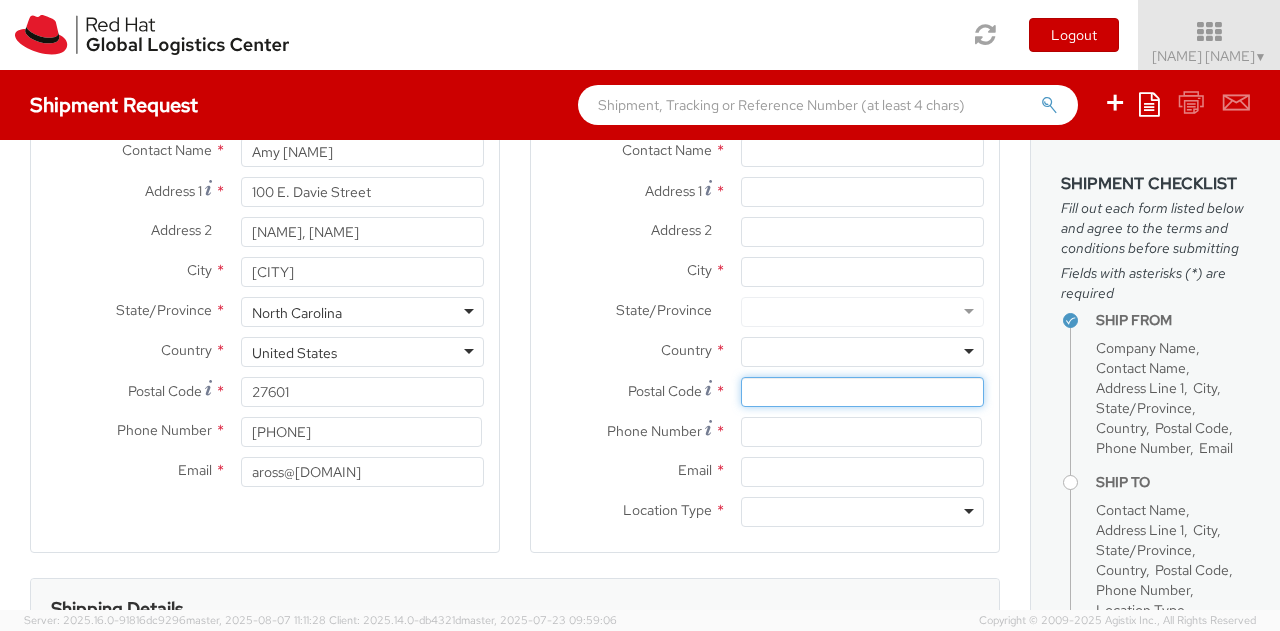 click on "Postal Code        *" at bounding box center [862, 392] 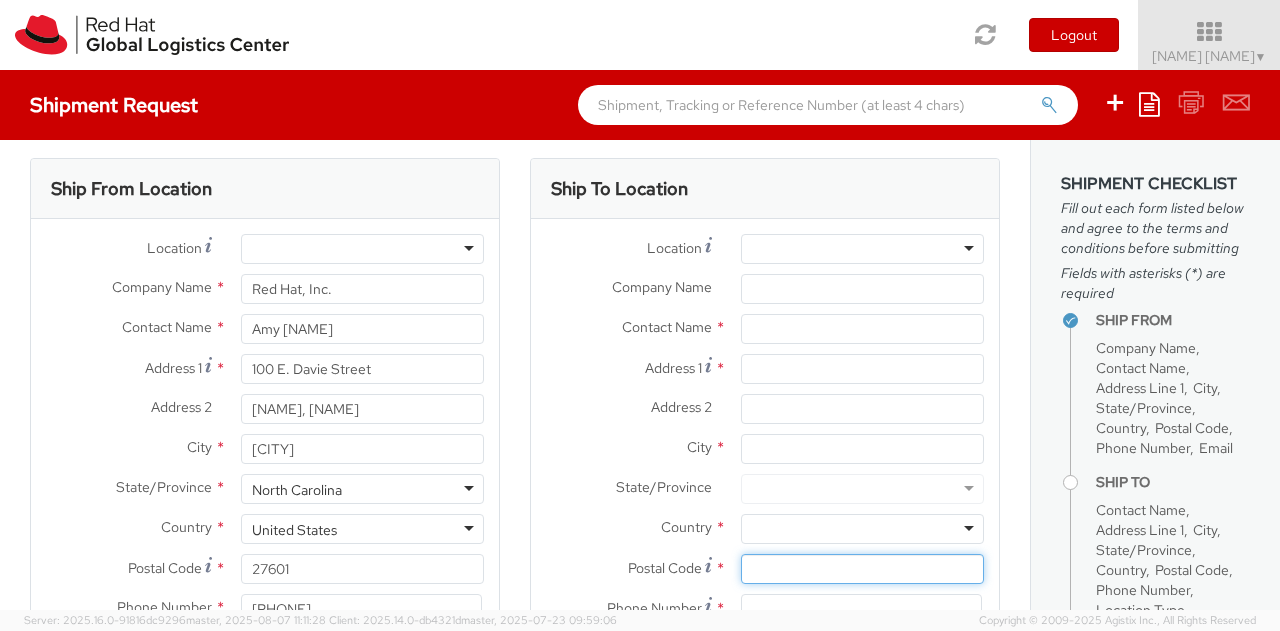 scroll, scrollTop: 0, scrollLeft: 0, axis: both 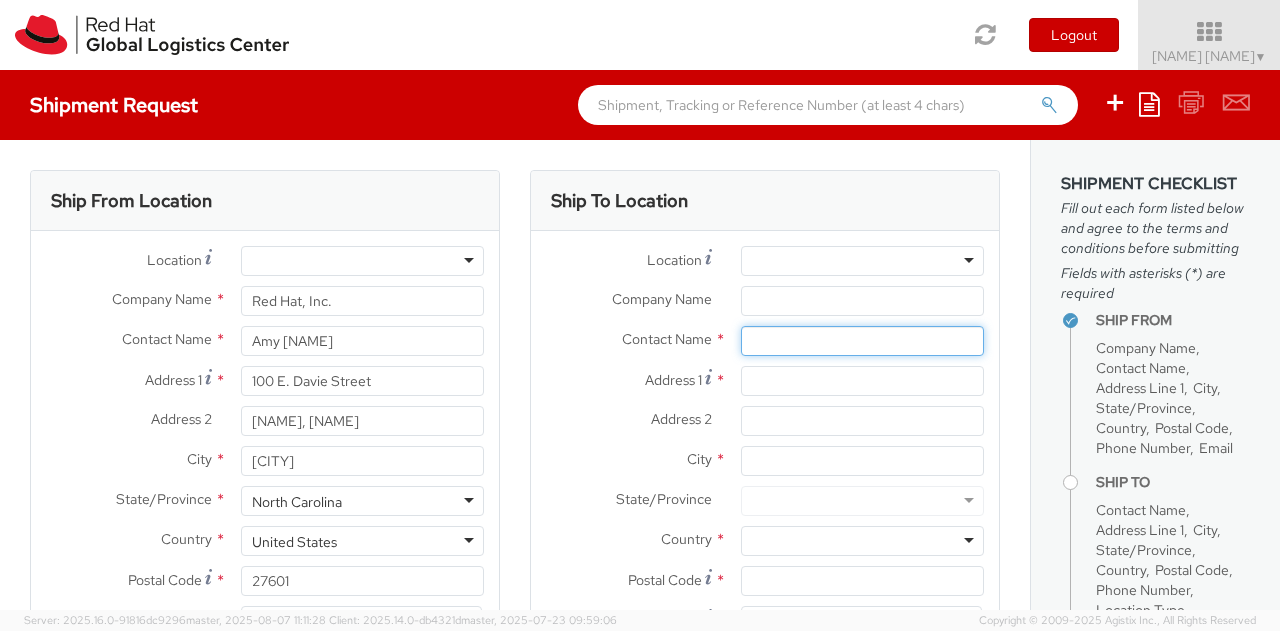 click at bounding box center [862, 341] 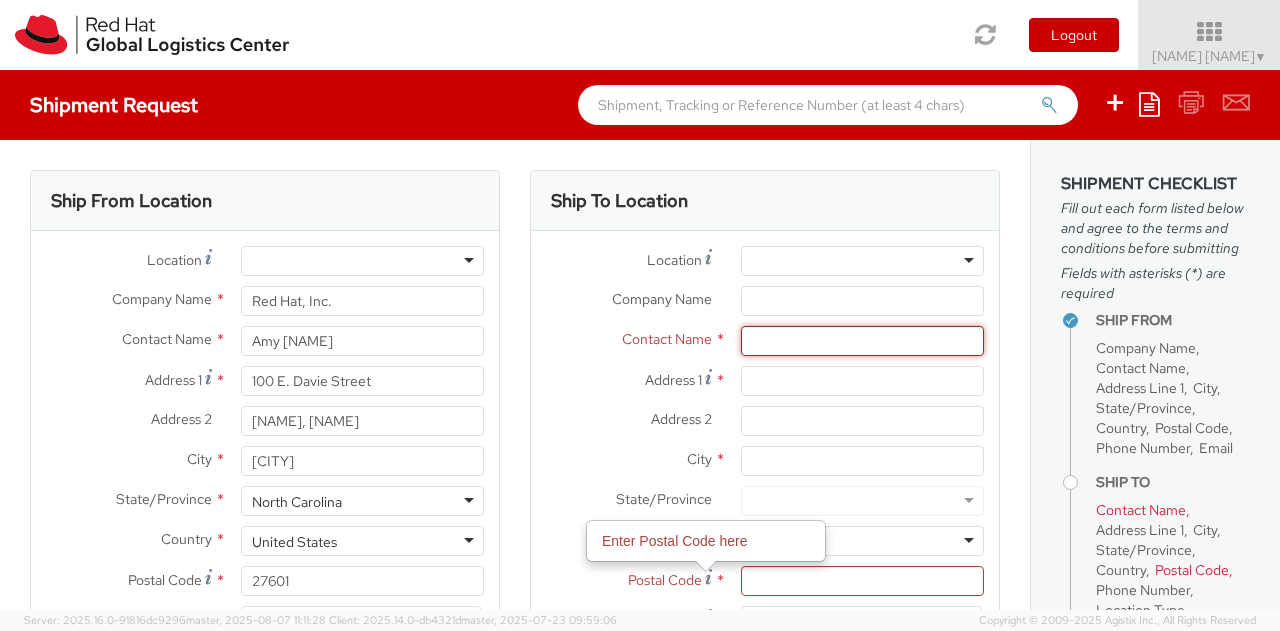 paste on "[NAME] ([NAME])" 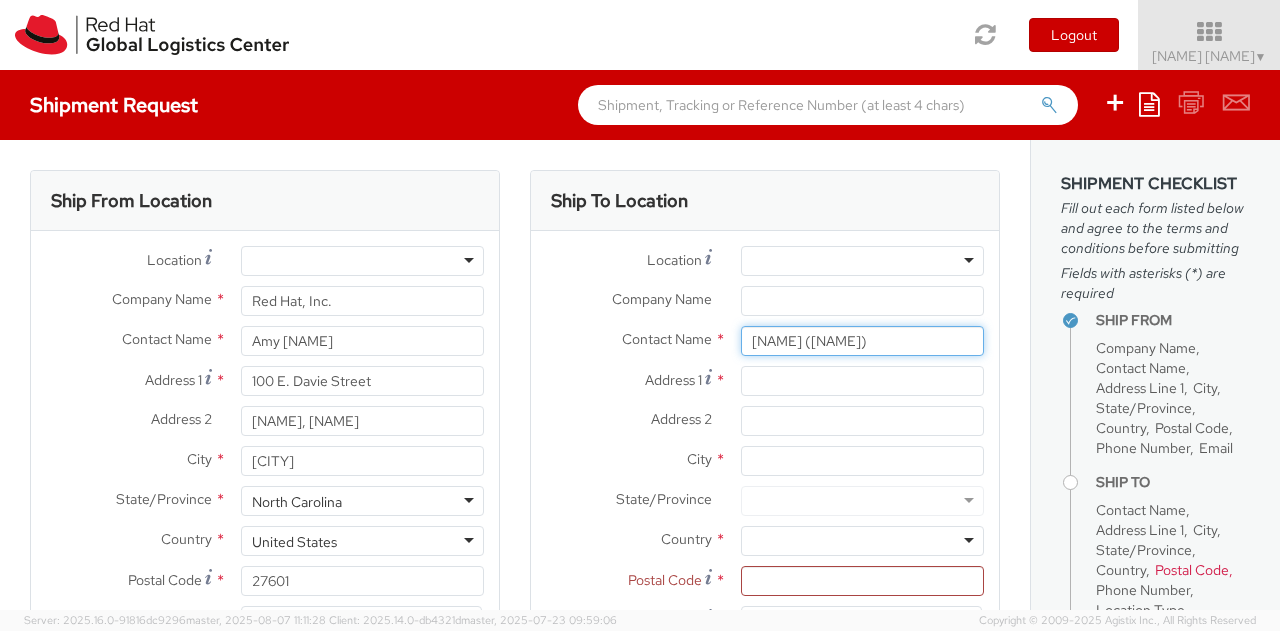 type on "[NAME] ([NAME])" 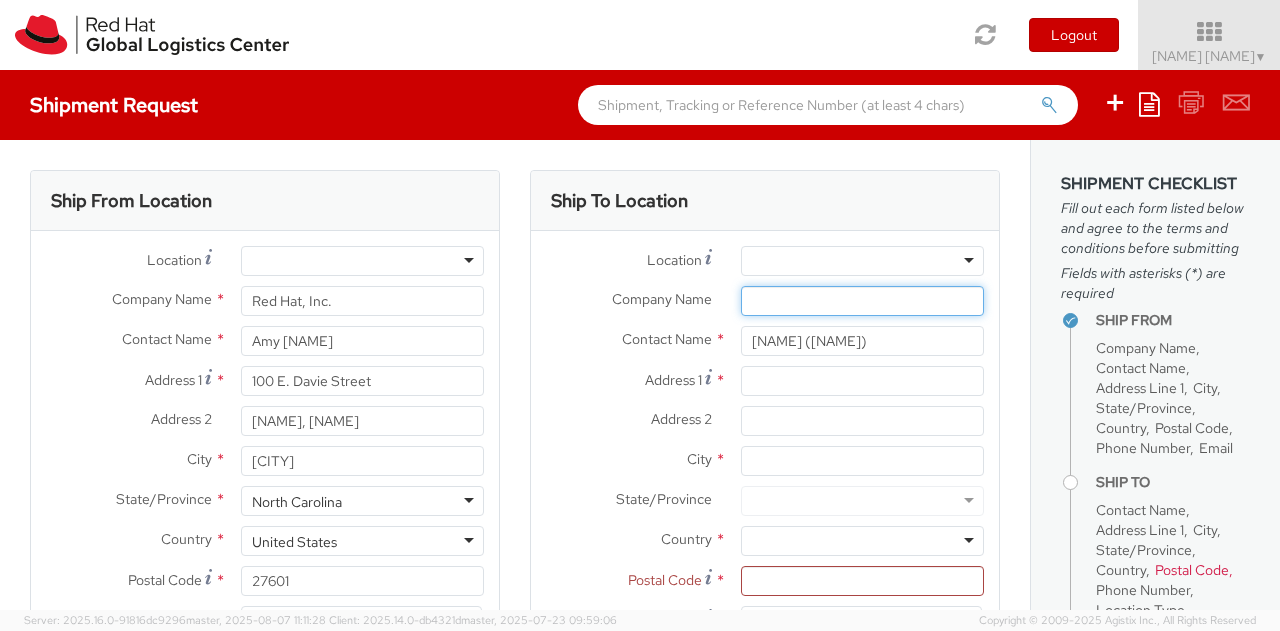 click on "Company Name        *" at bounding box center (862, 301) 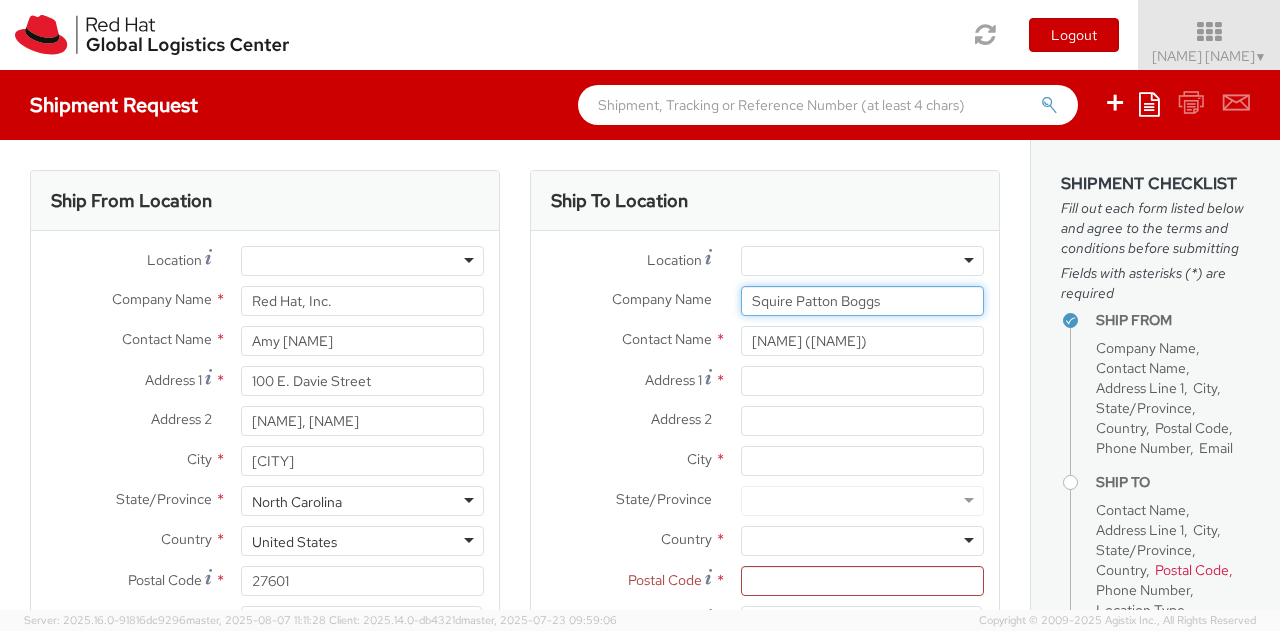 type on "Squire Patton Boggs" 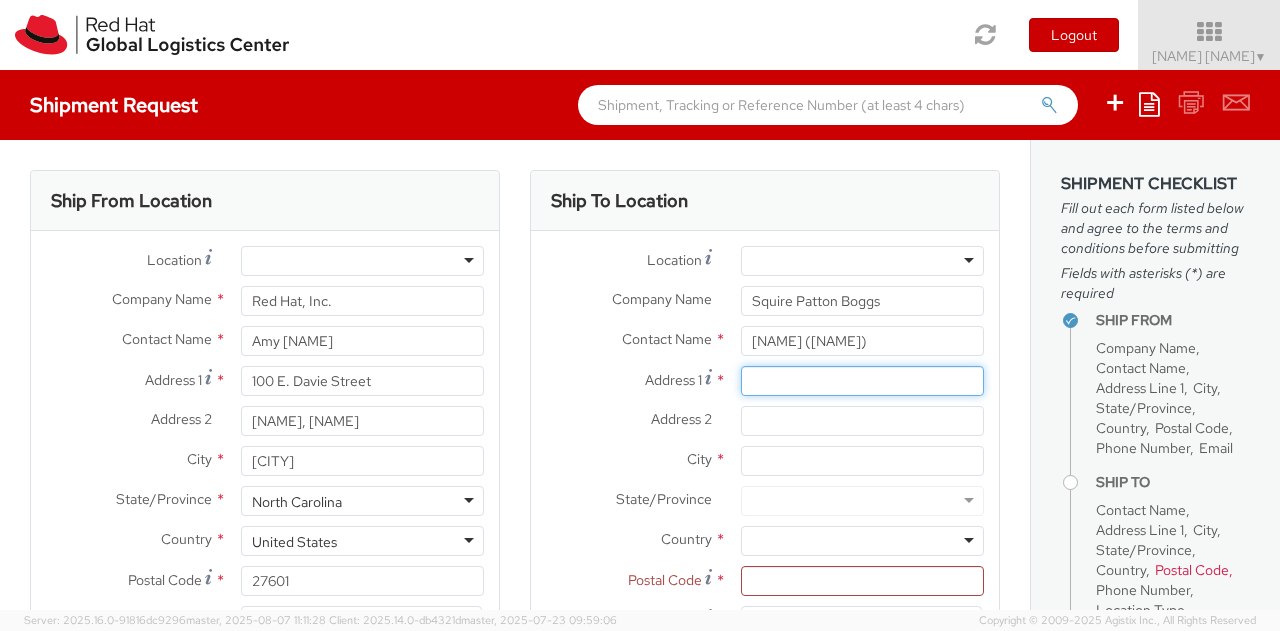 click on "Address 1        *" at bounding box center [862, 381] 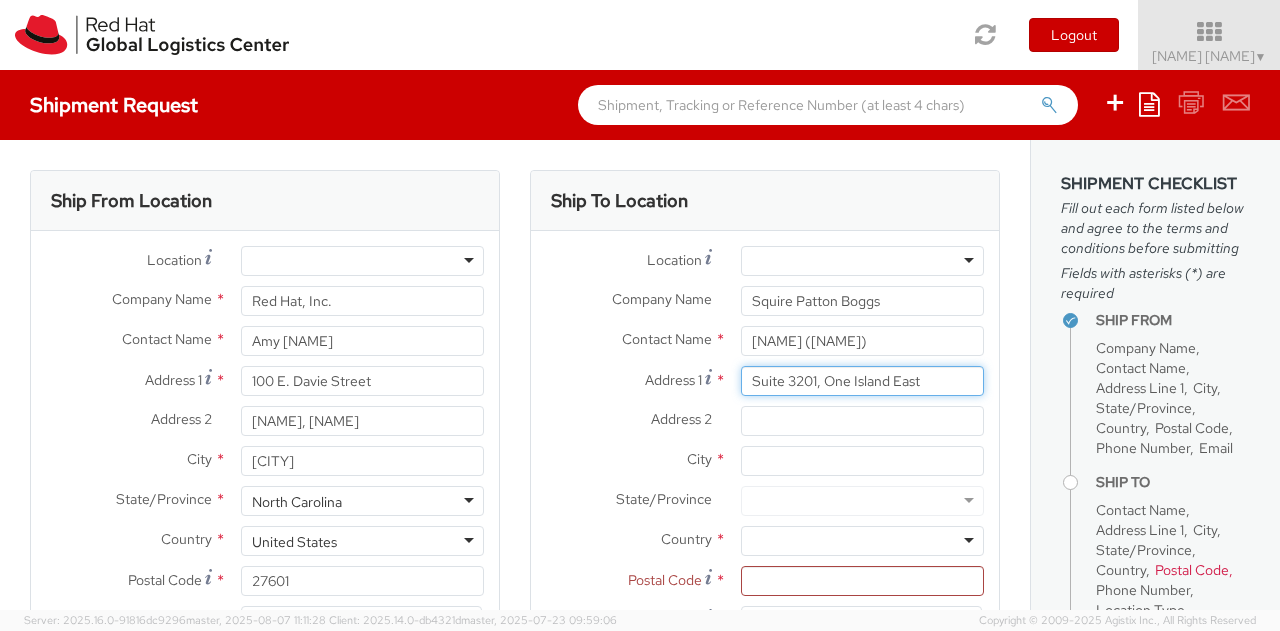 type on "Suite 3201, One Island East" 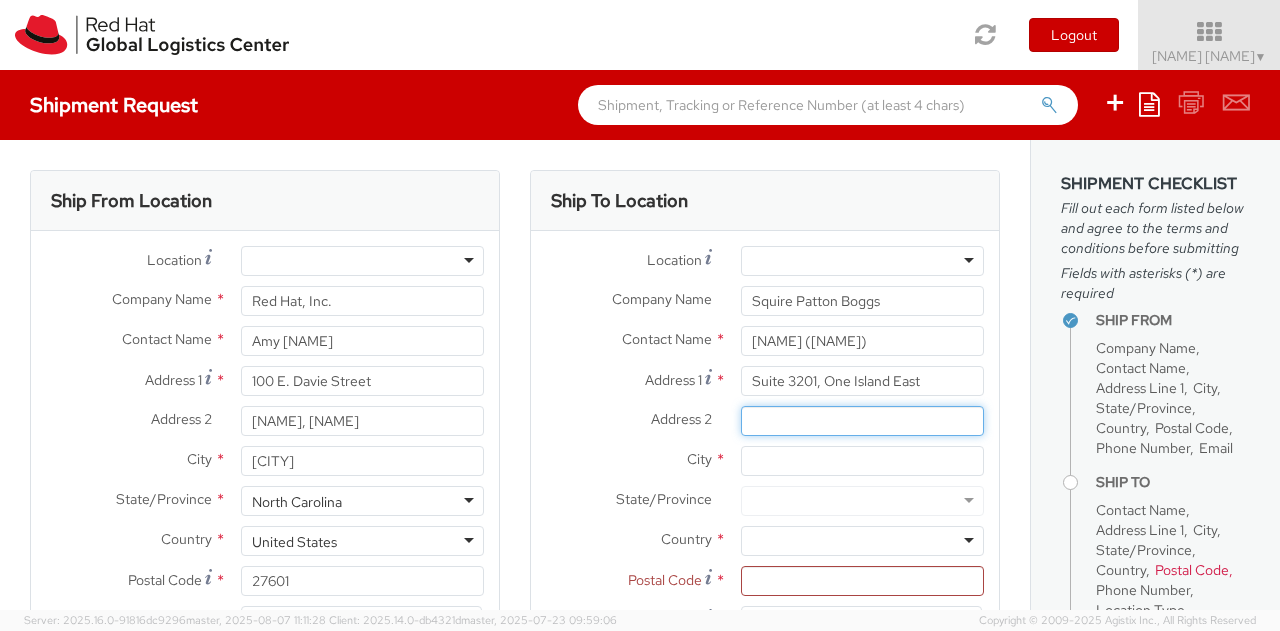click on "Address 2        *" at bounding box center (862, 421) 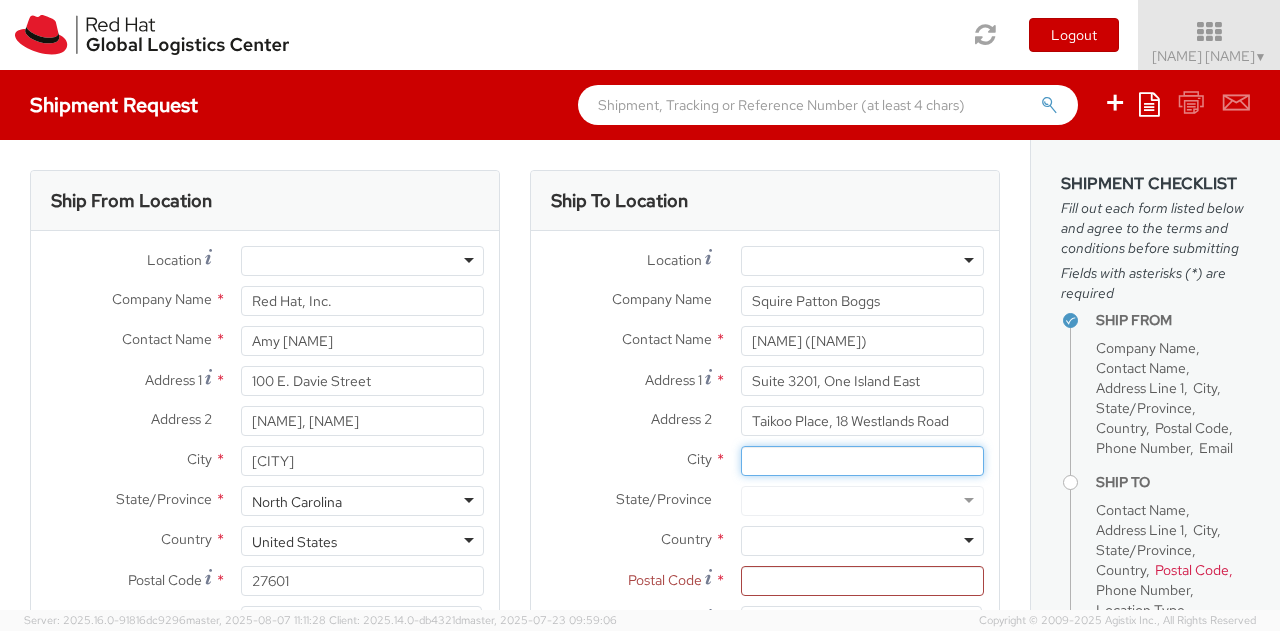 click on "City        *" at bounding box center [862, 461] 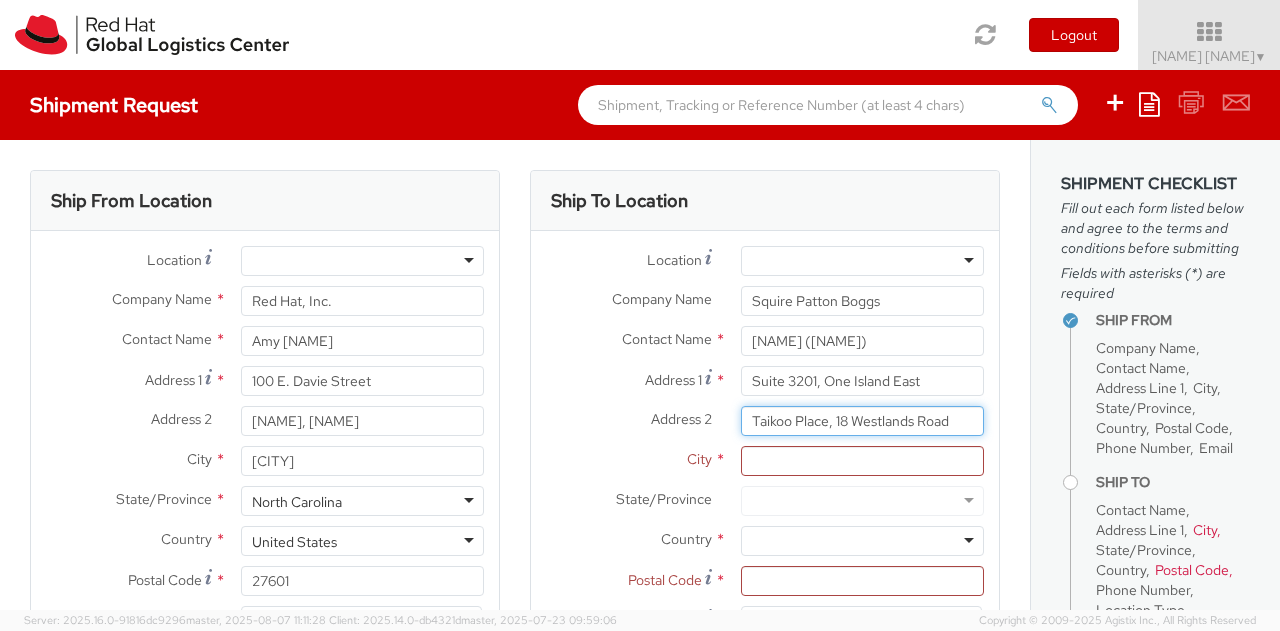 click on "Taikoo Place, 18 Westlands Road" at bounding box center (862, 421) 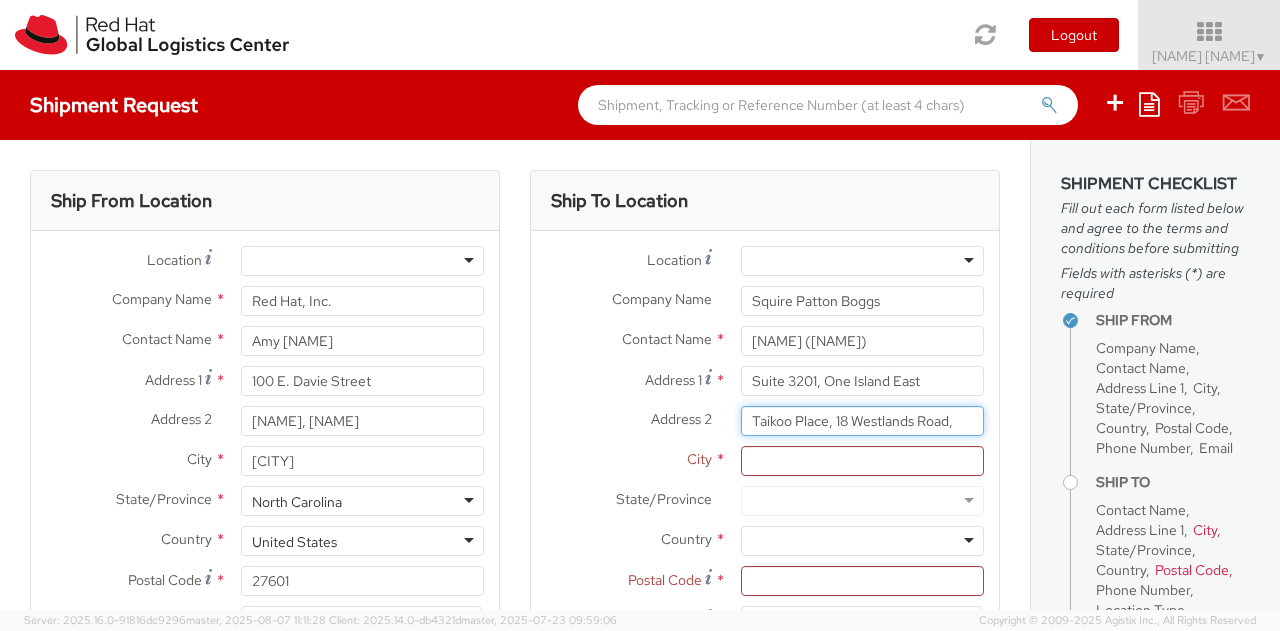 paste on "[DISTRICT]" 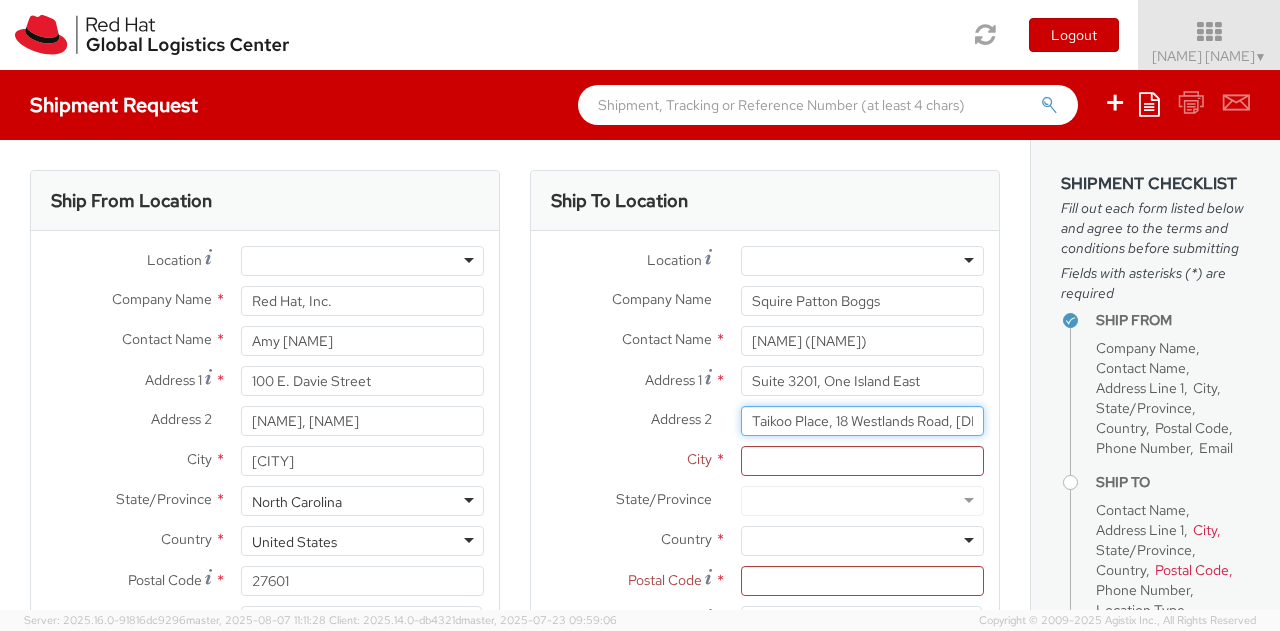 scroll, scrollTop: 0, scrollLeft: 60, axis: horizontal 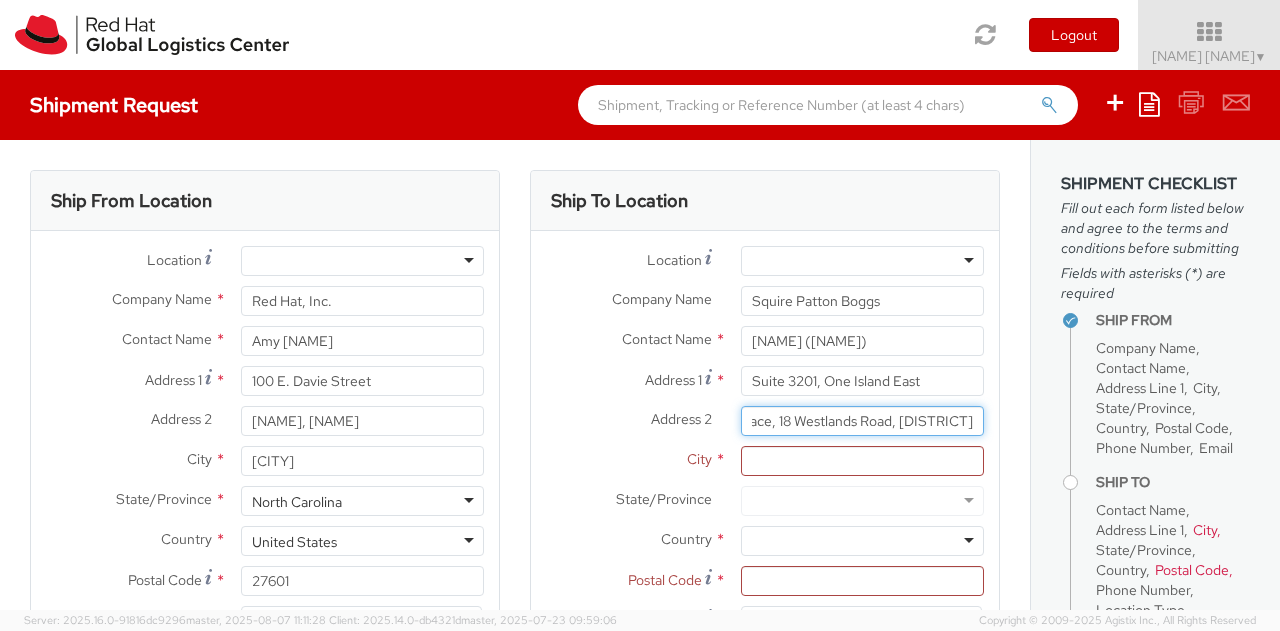 type on "Taikoo Place, 18 Westlands Road, [DISTRICT]" 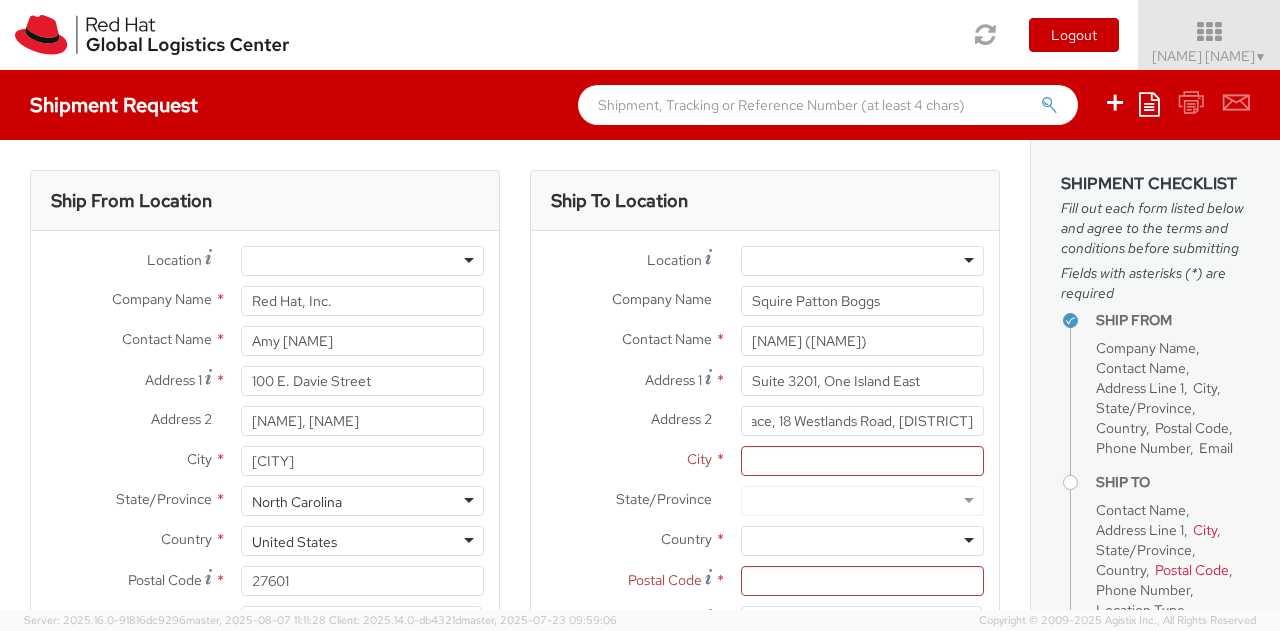 scroll, scrollTop: 0, scrollLeft: 0, axis: both 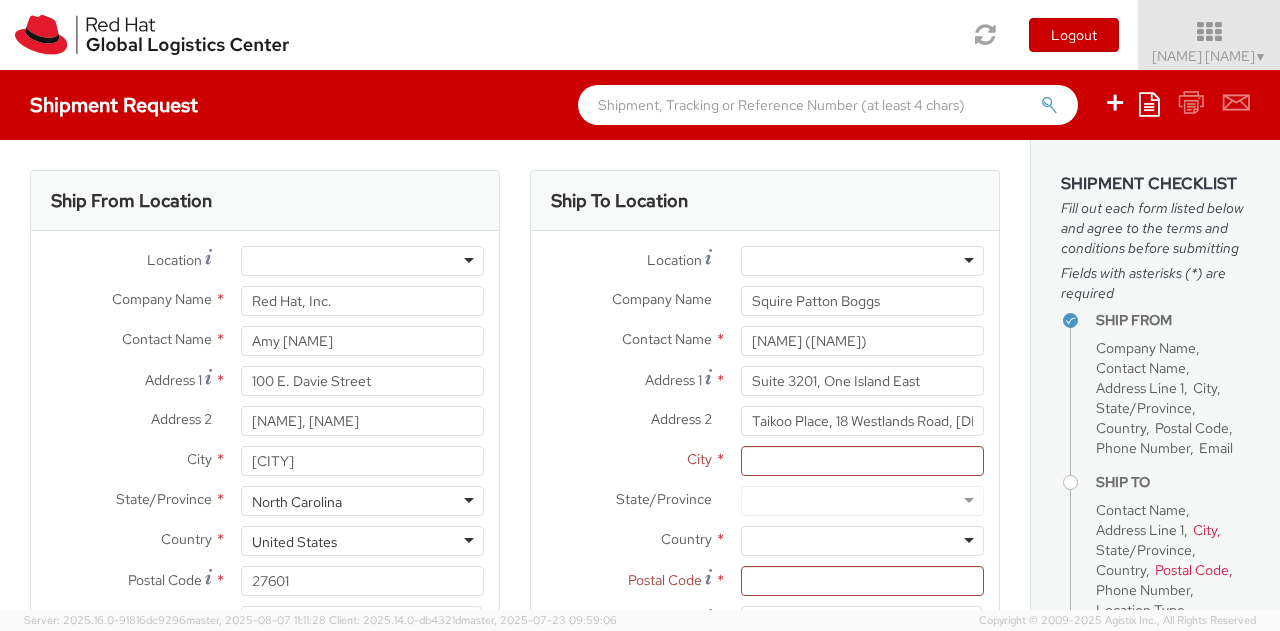 click at bounding box center (862, 541) 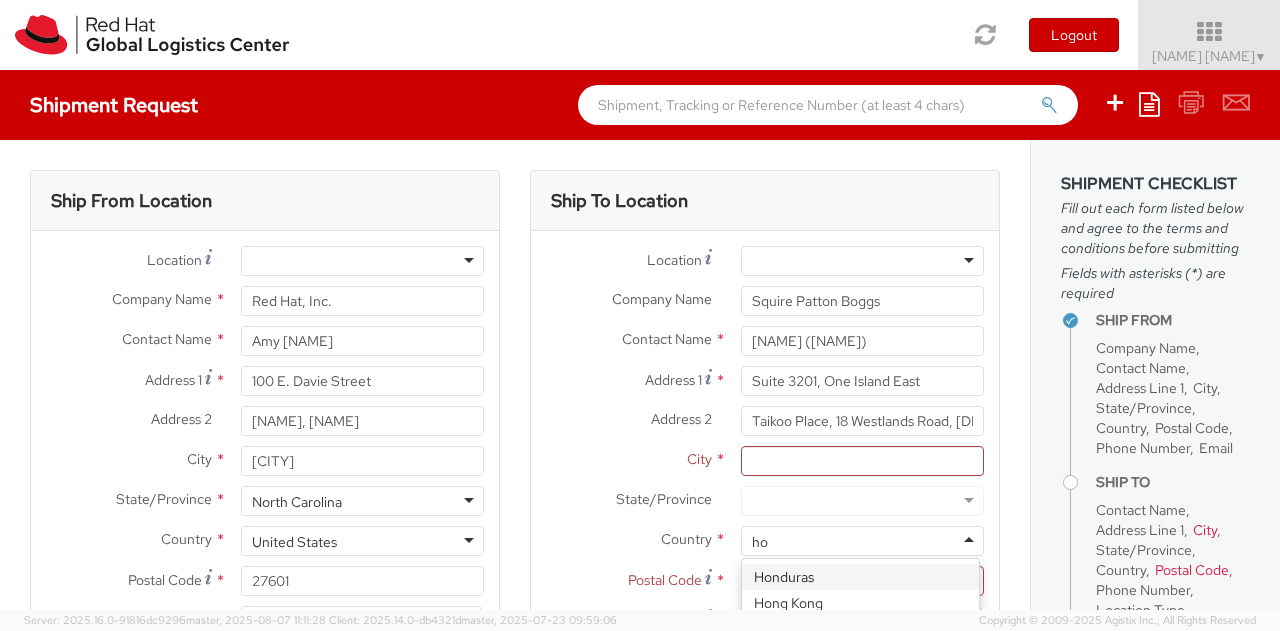 scroll, scrollTop: 0, scrollLeft: 0, axis: both 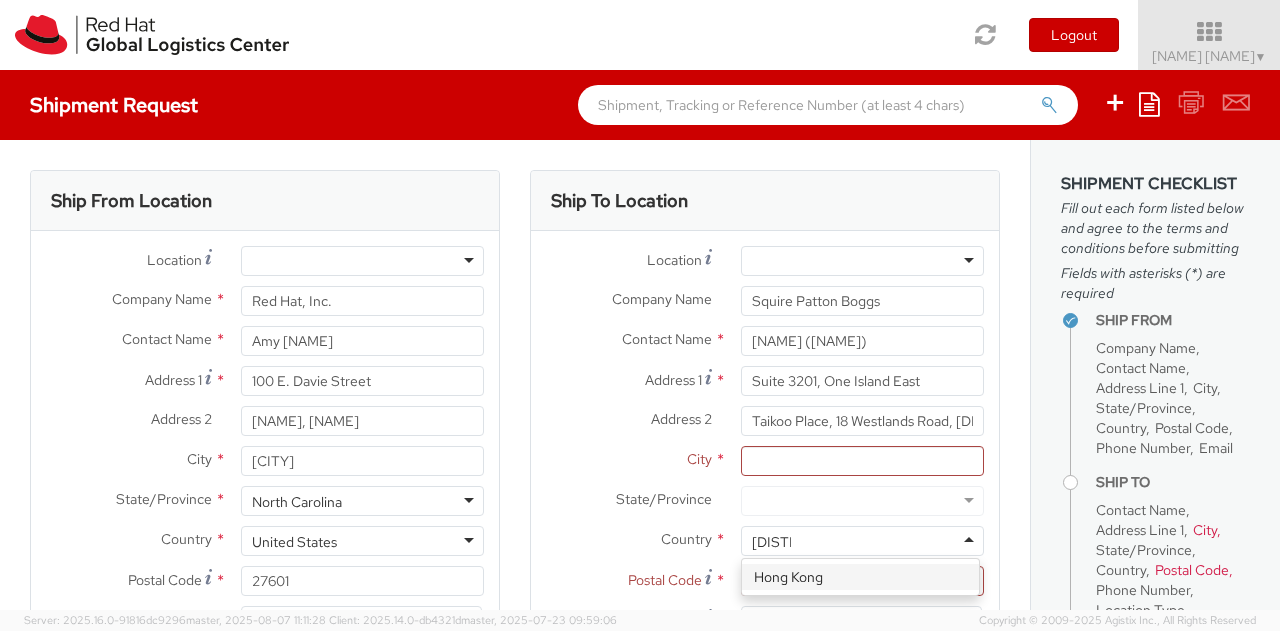 type on "[DISTRICT]" 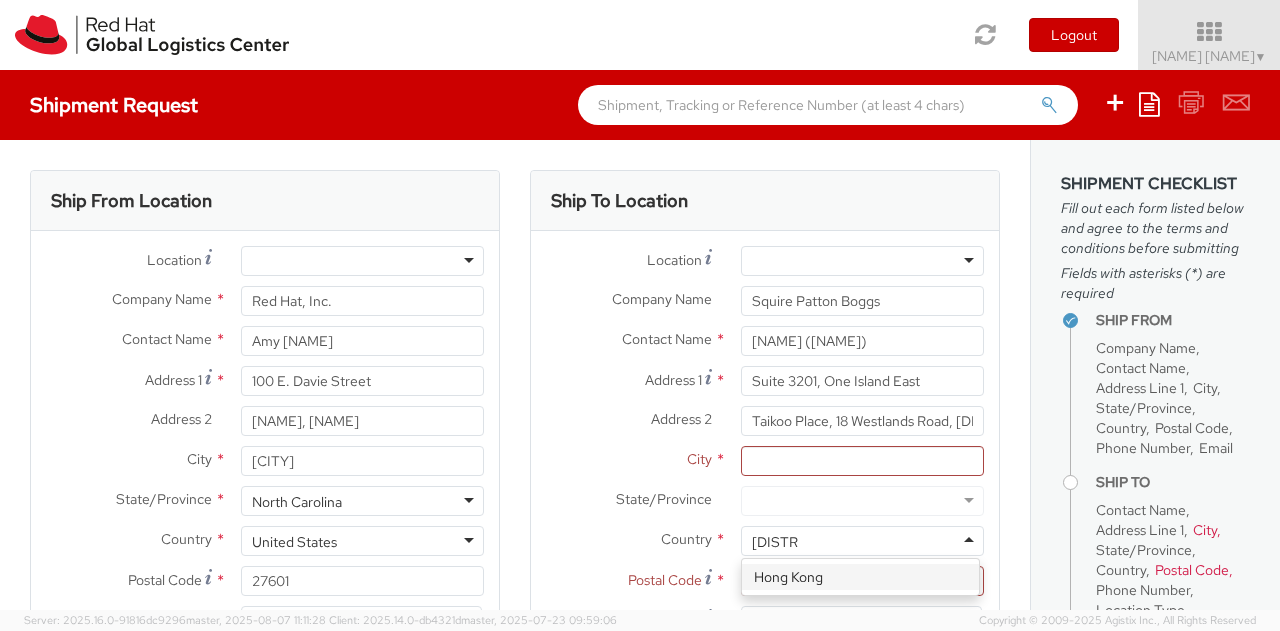 type 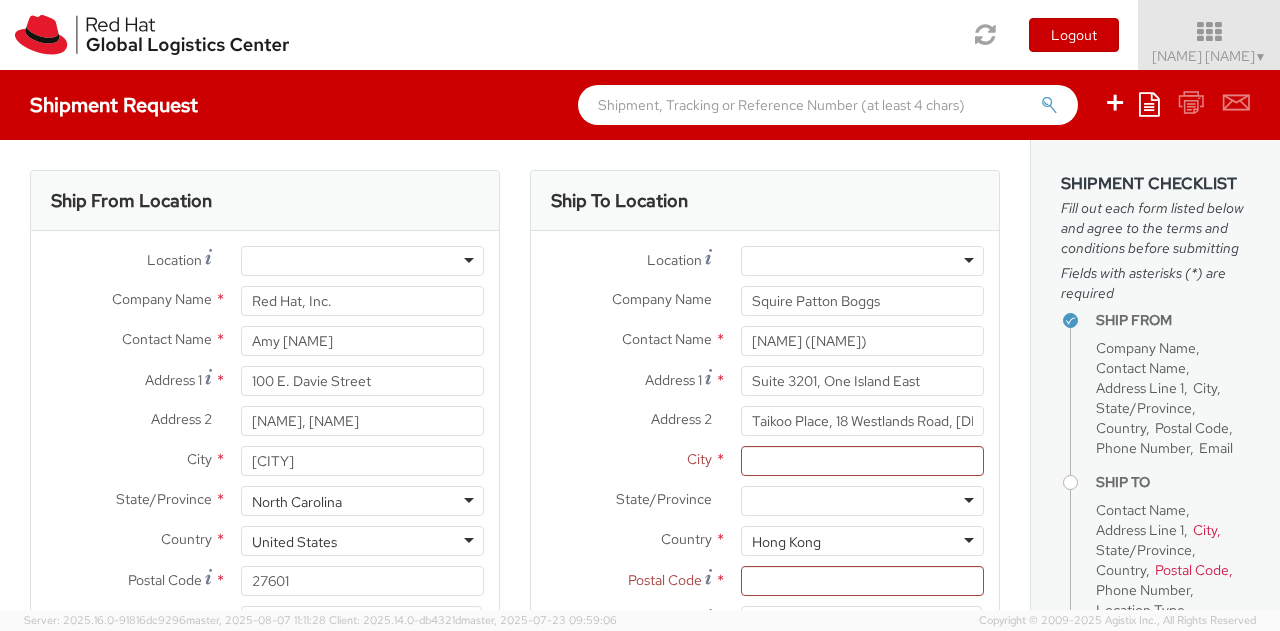 scroll, scrollTop: 0, scrollLeft: 0, axis: both 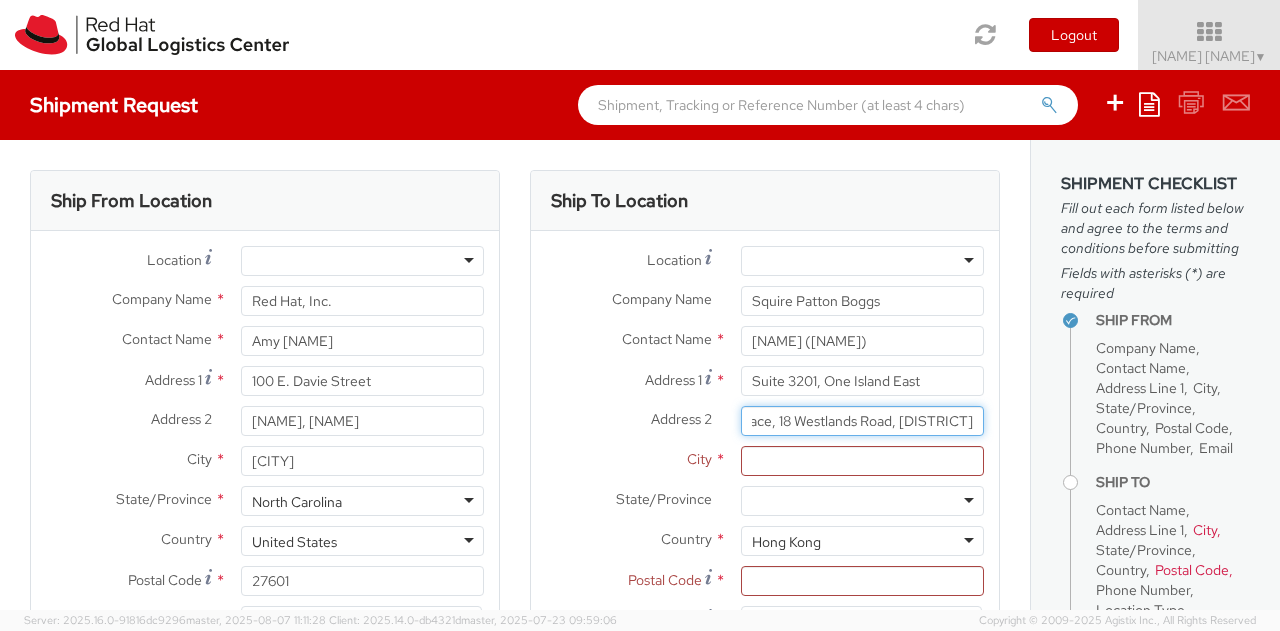 drag, startPoint x: 930, startPoint y: 411, endPoint x: 996, endPoint y: 414, distance: 66.068146 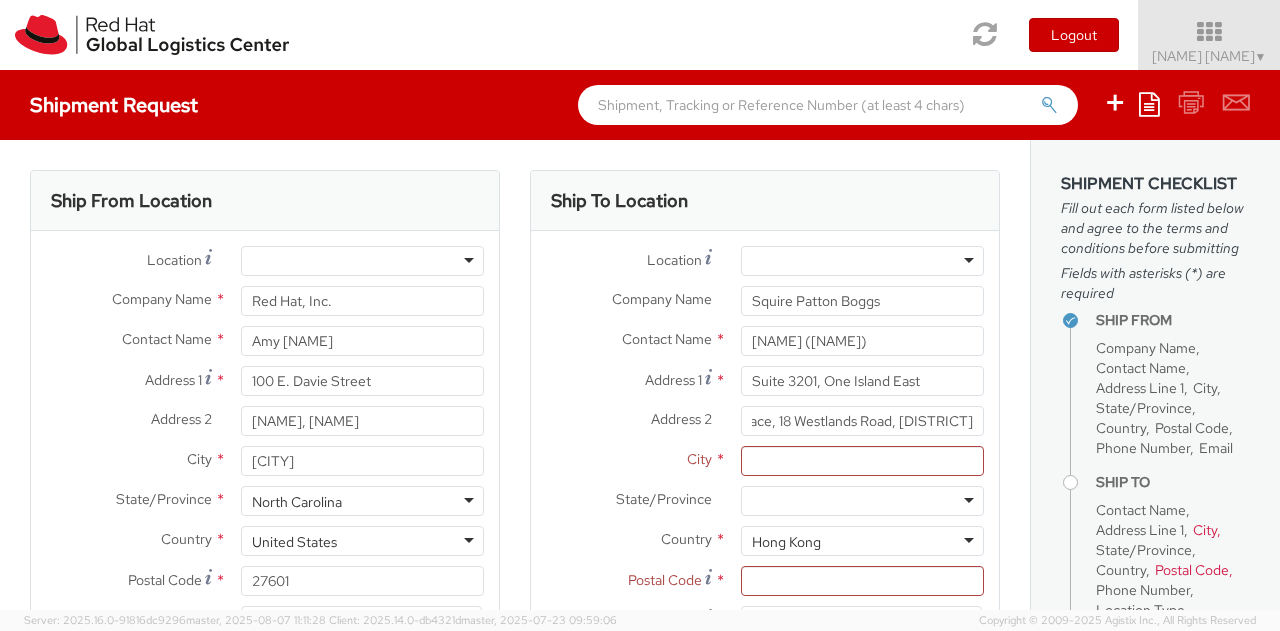 scroll, scrollTop: 0, scrollLeft: 0, axis: both 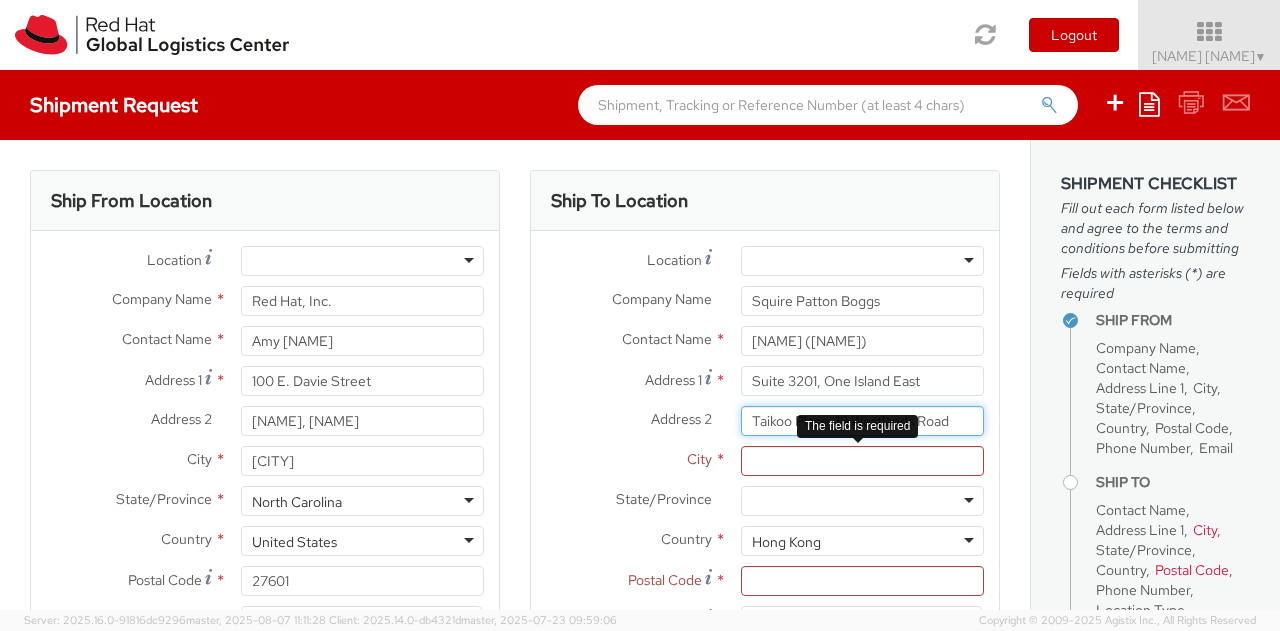 type on "Taikoo Place, 18 Westlands Road" 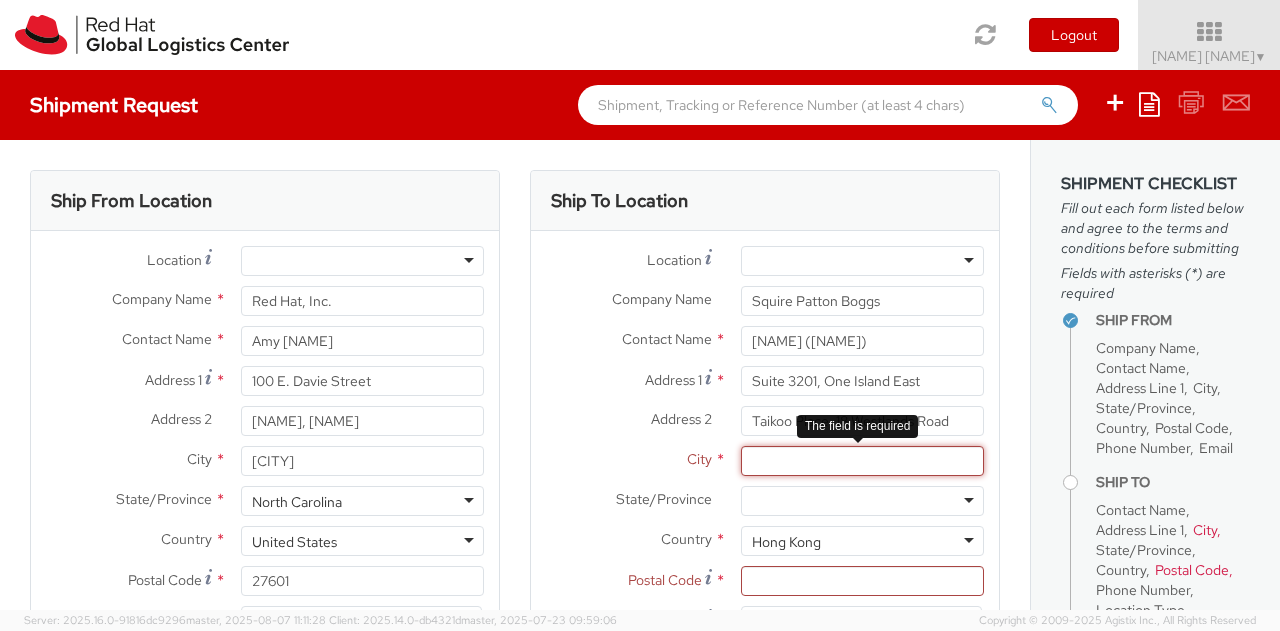 click on "City        *" at bounding box center [862, 461] 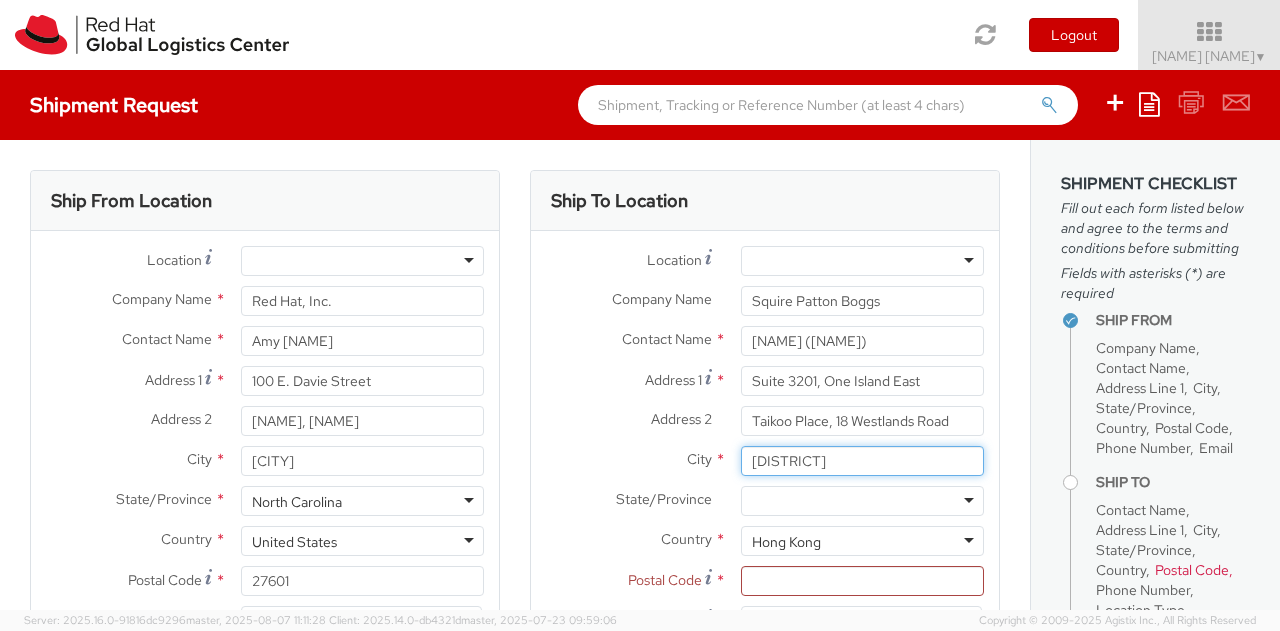 type on "[DISTRICT]" 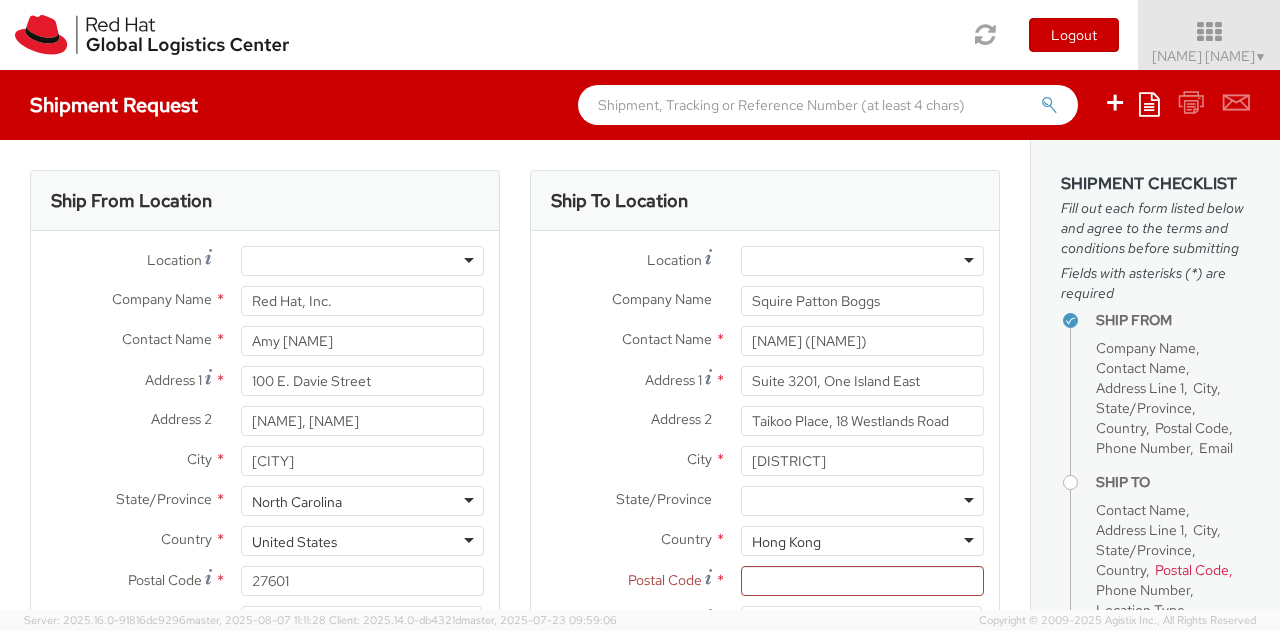 click on "City * [DISTRICT]" at bounding box center [765, 466] 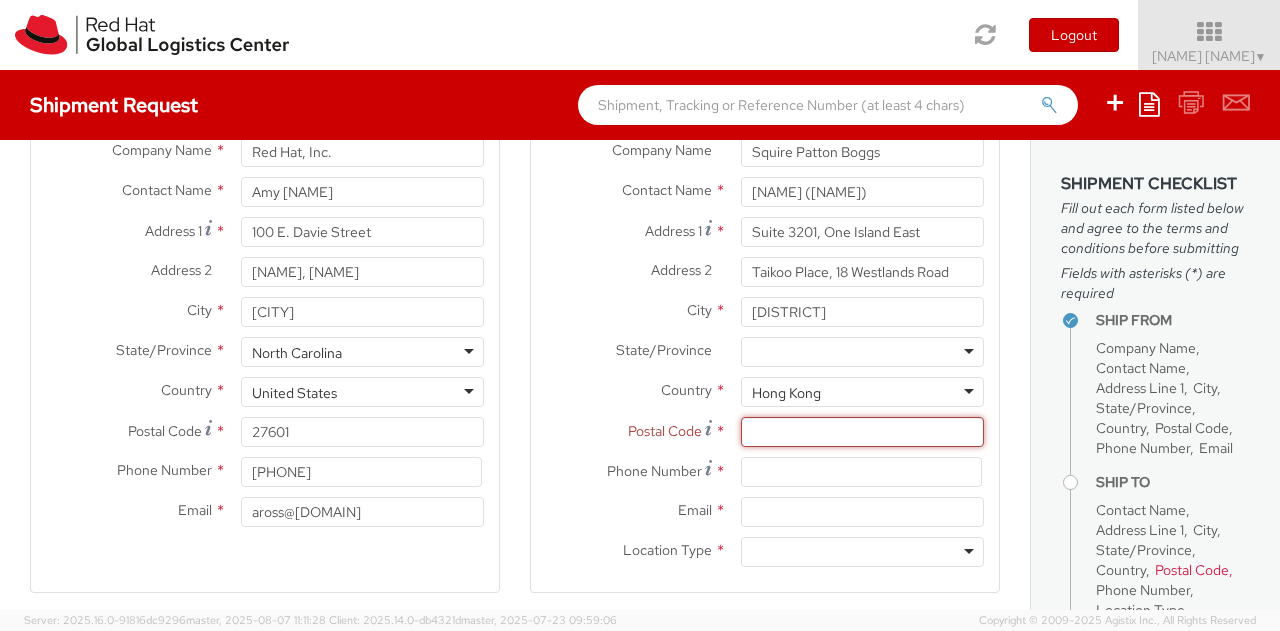 click on "Postal Code        *" at bounding box center (862, 432) 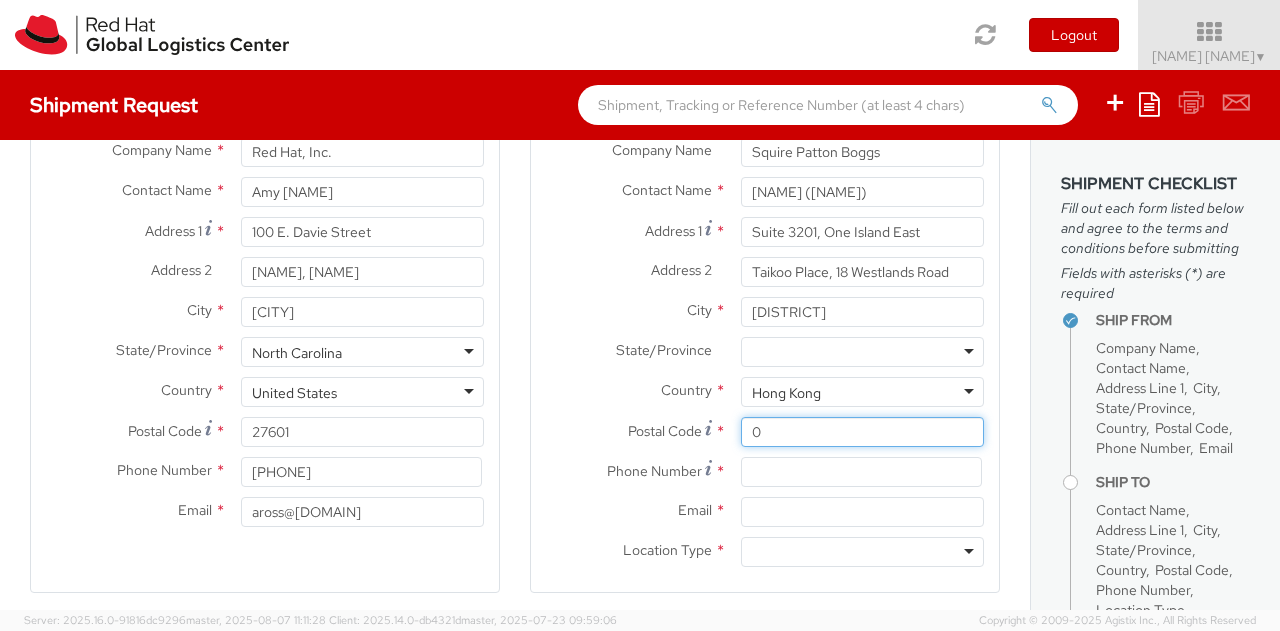 type on "0" 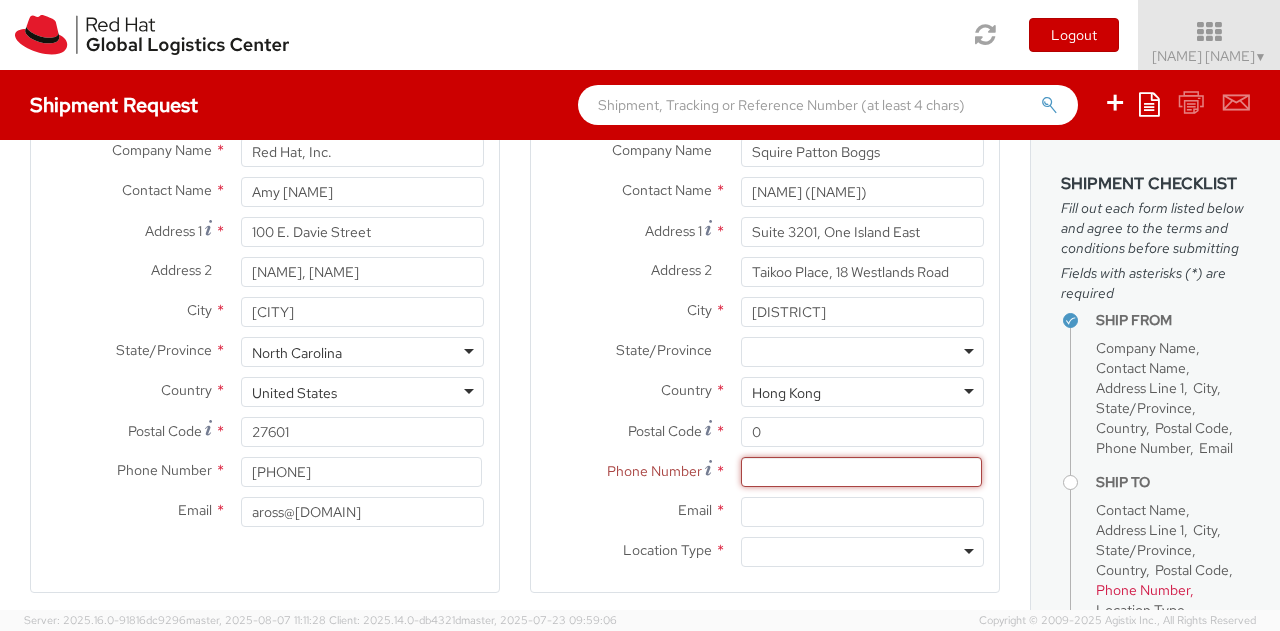 paste on "[PHONE]" 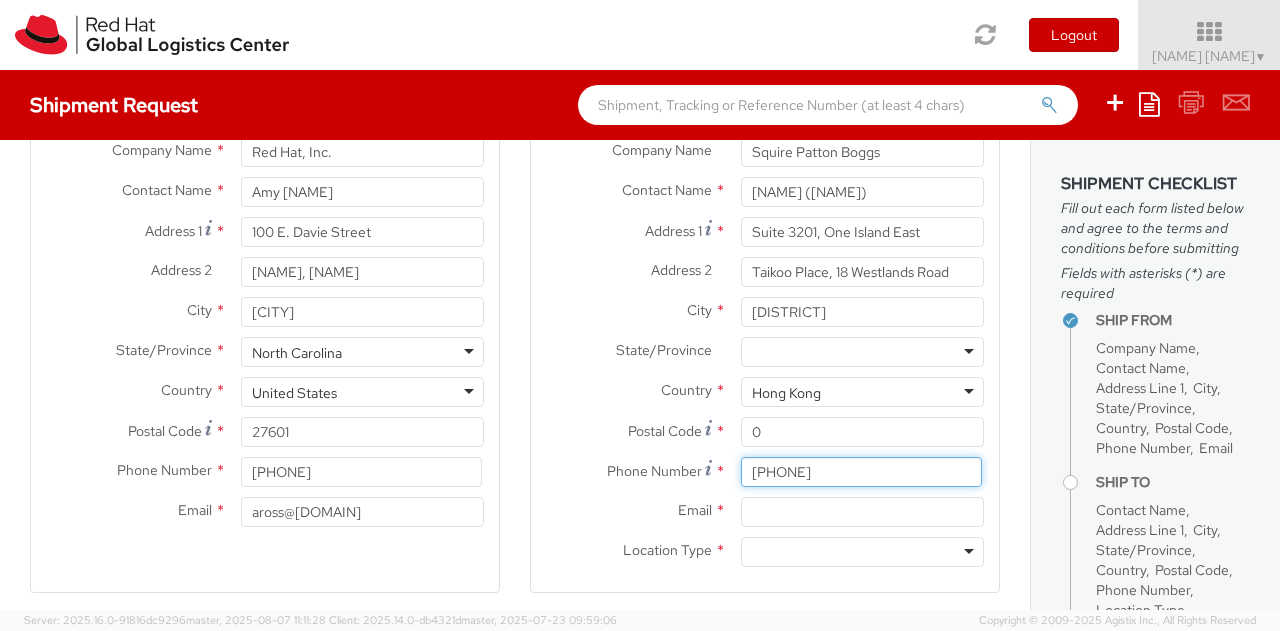 click on "[PHONE]" at bounding box center (861, 472) 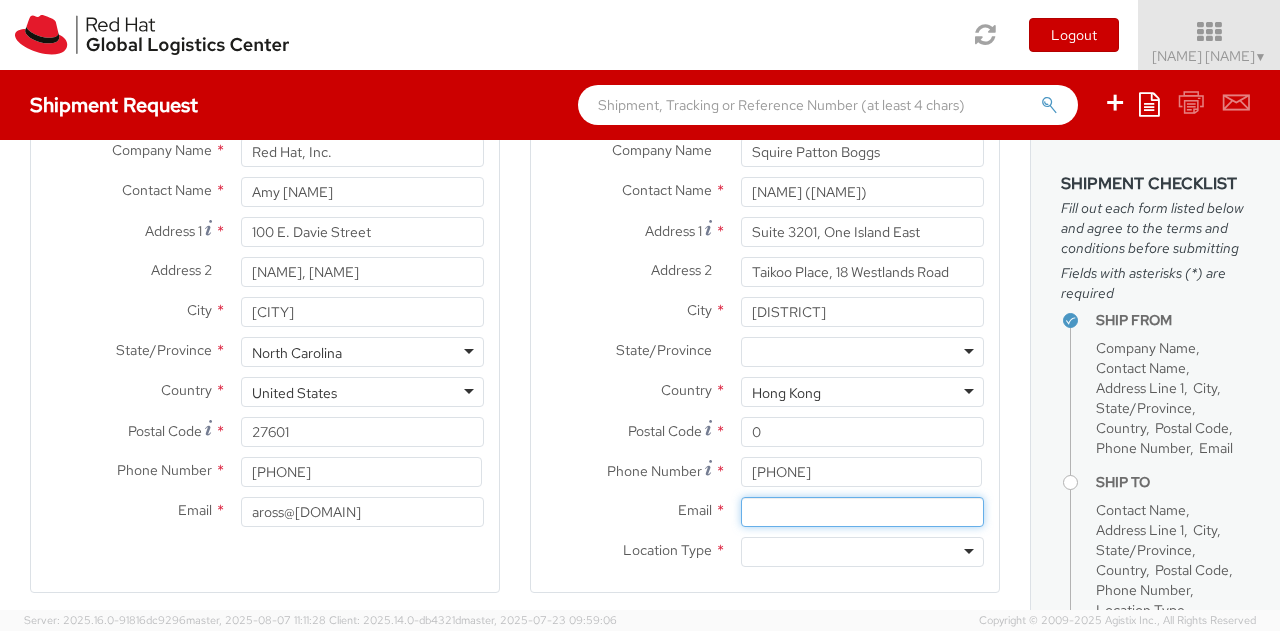 click on "Email        *" at bounding box center (862, 512) 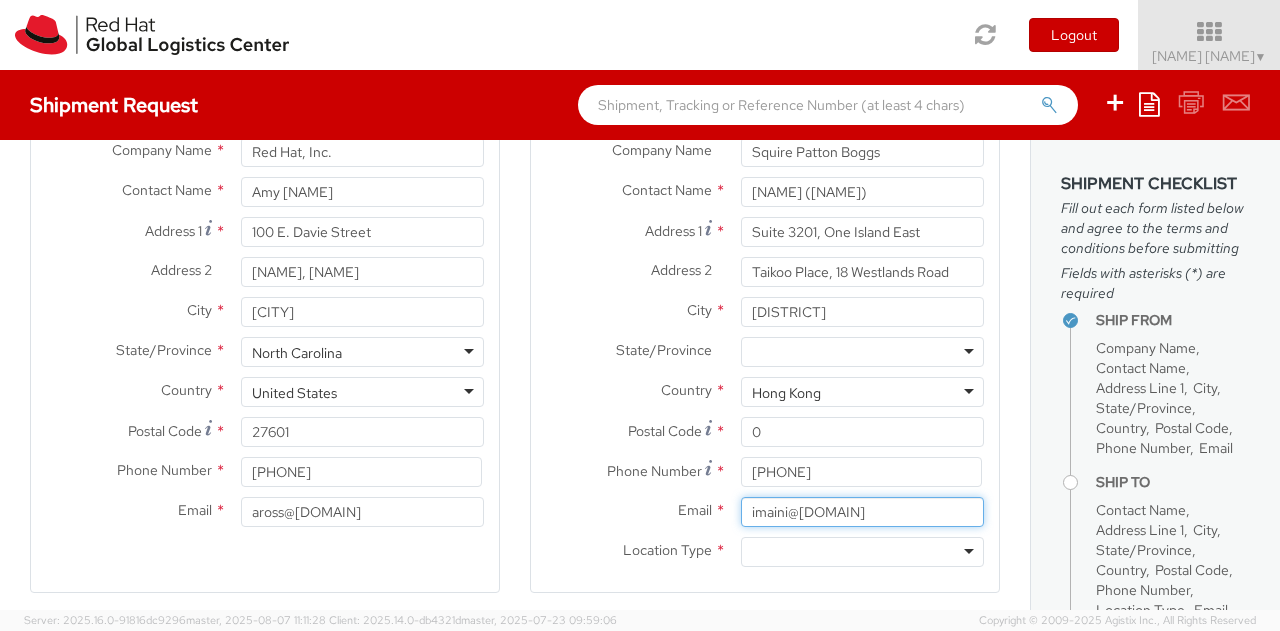 type on "imaini@[DOMAIN]" 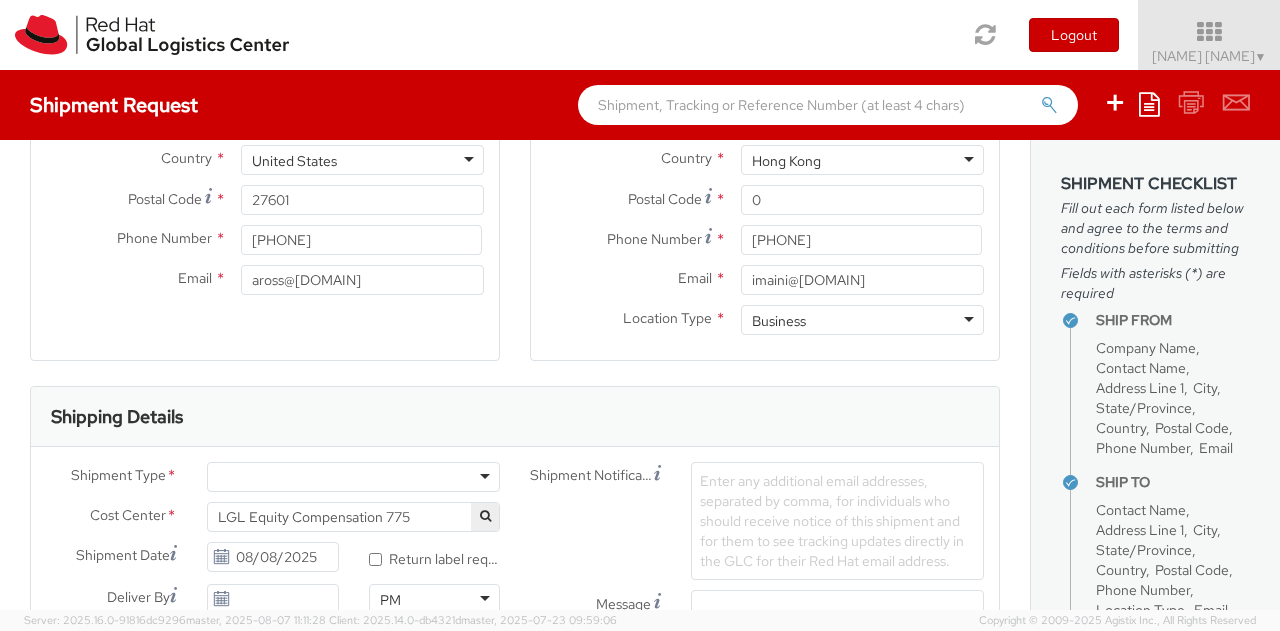 scroll, scrollTop: 379, scrollLeft: 0, axis: vertical 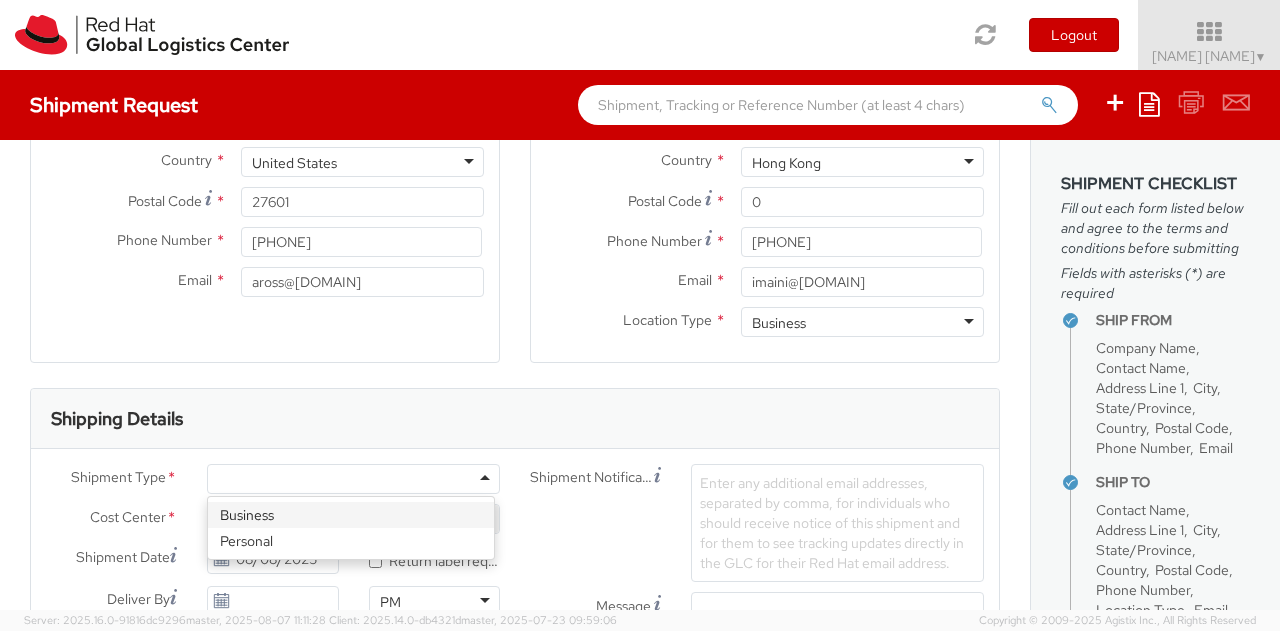click 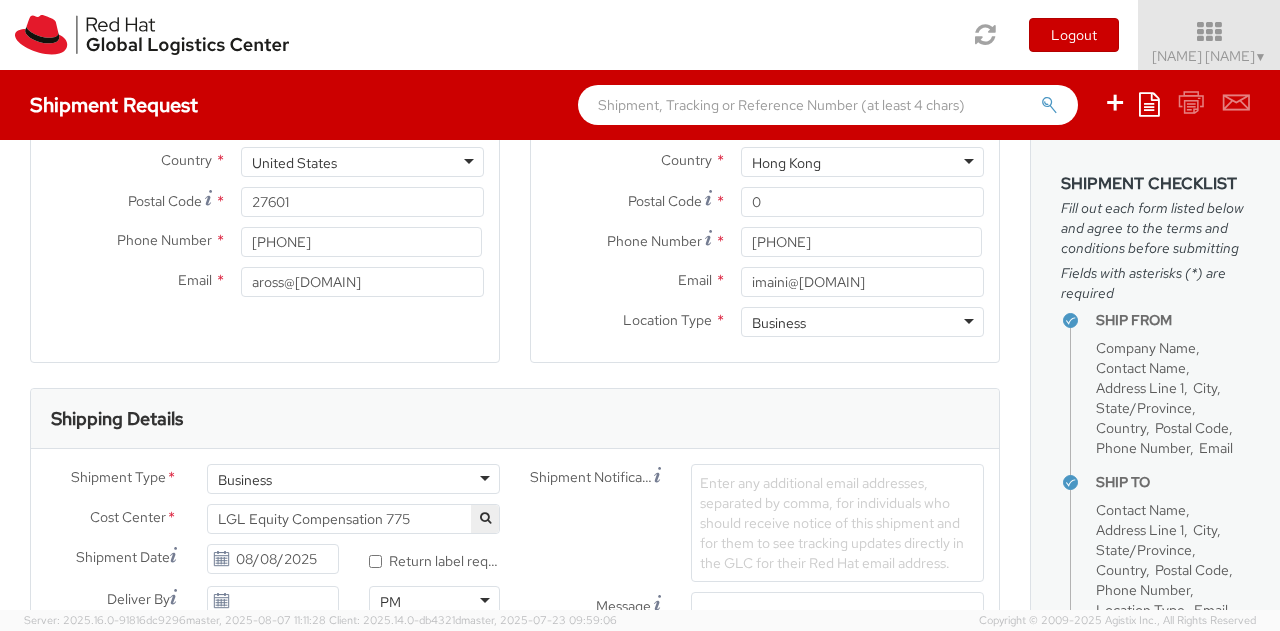 scroll, scrollTop: 685, scrollLeft: 0, axis: vertical 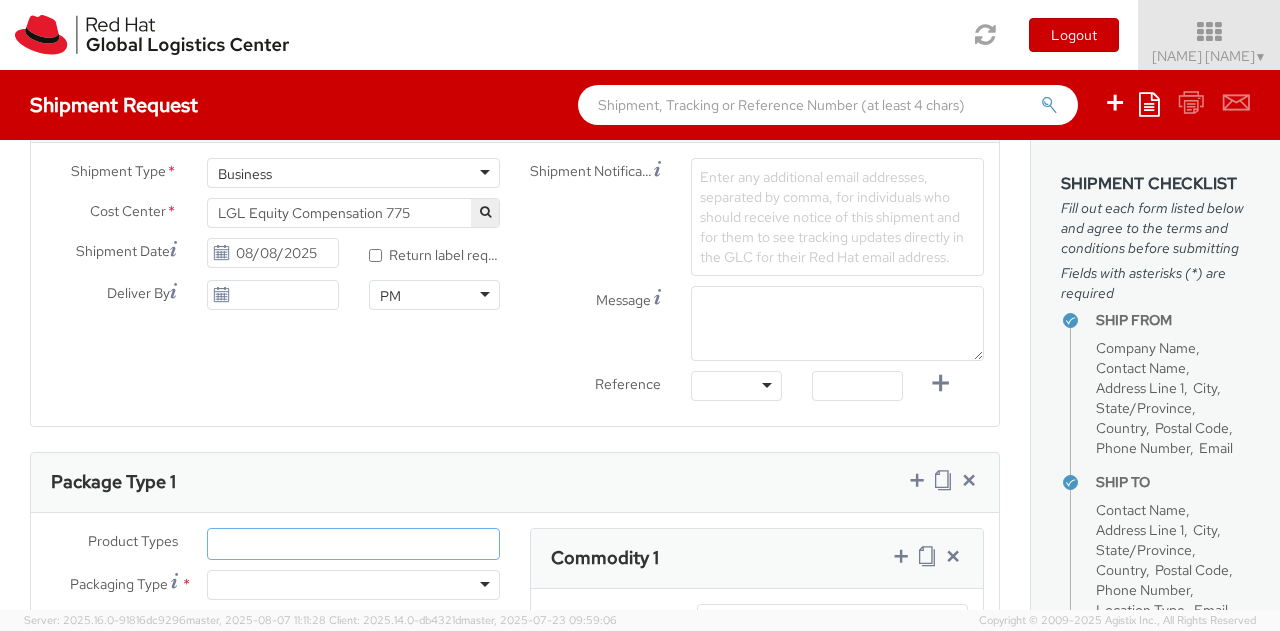 click at bounding box center [353, 544] 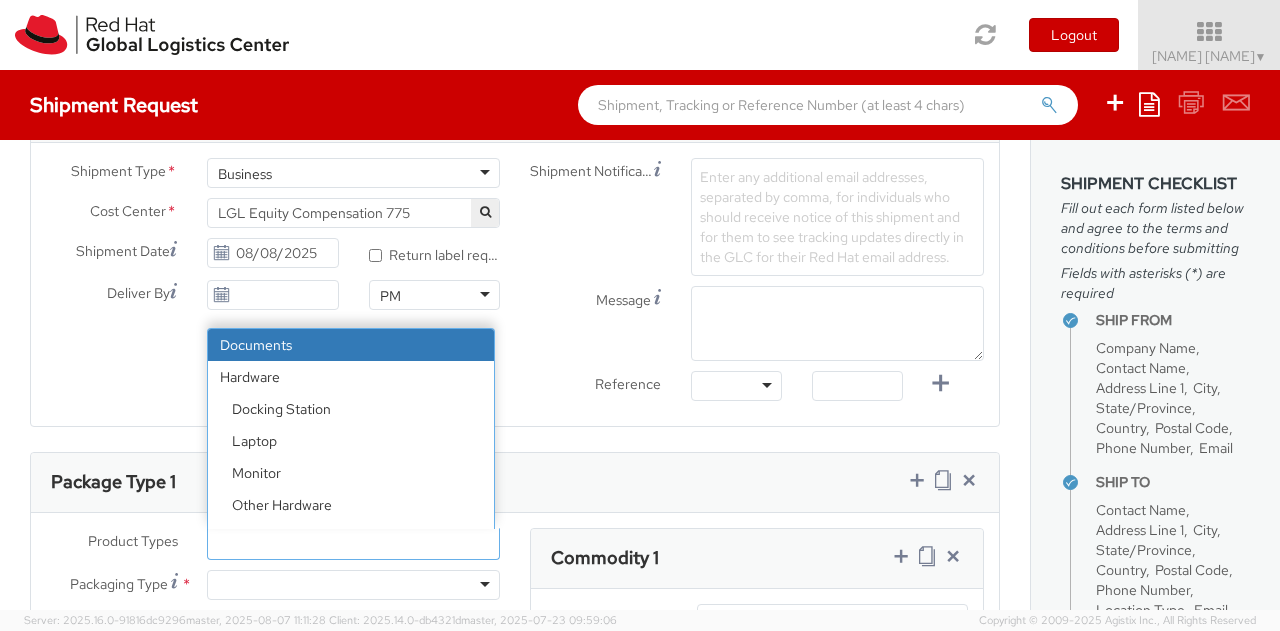 select on "DOCUMENT" 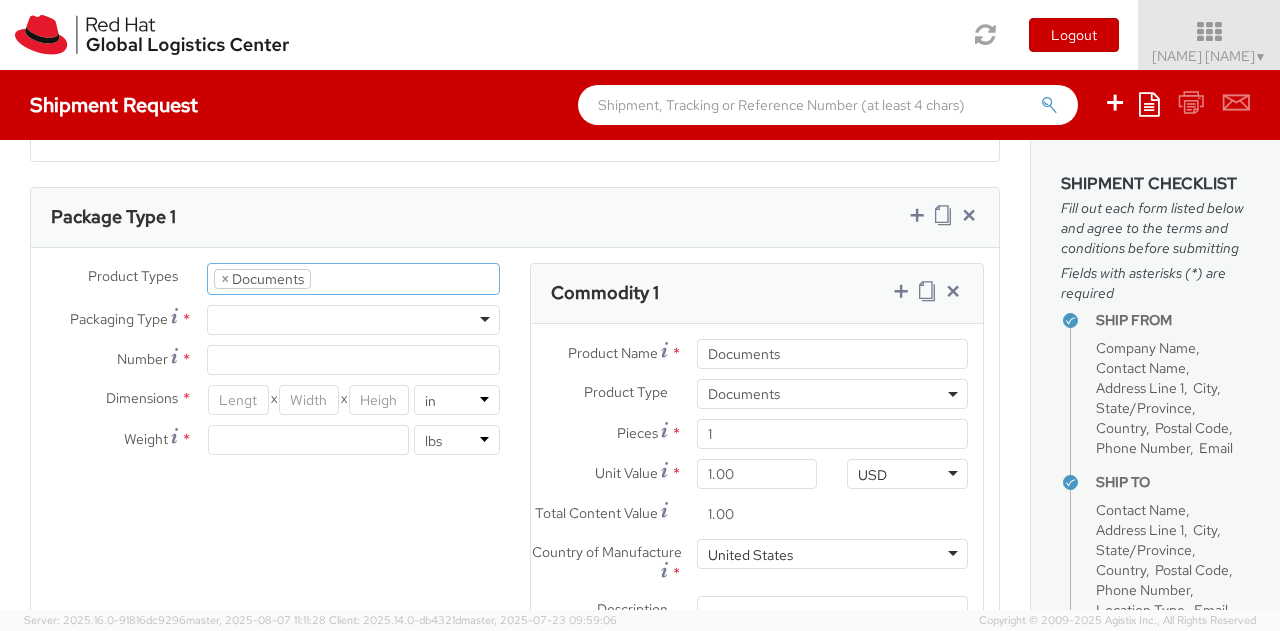 scroll, scrollTop: 959, scrollLeft: 0, axis: vertical 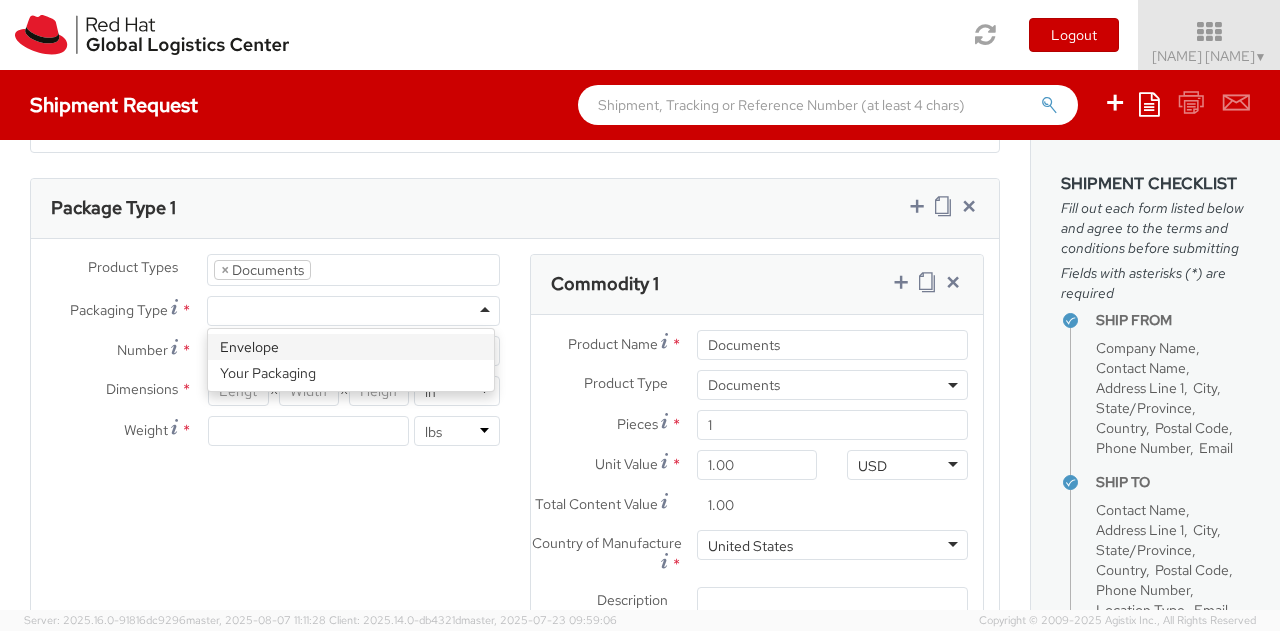 click at bounding box center [353, 311] 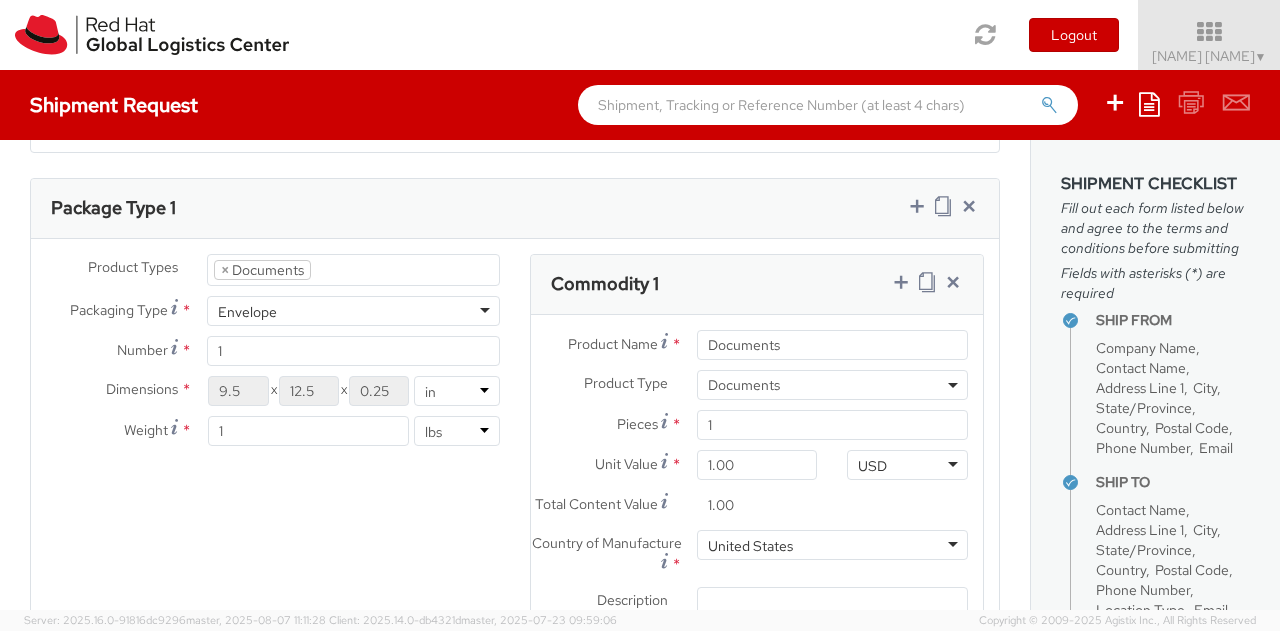 click on "Product Types * Documents Docking Station Laptop Monitor Other Hardware Server Telecom Equipment Other × Documents Packaging Type * Envelope Envelope Envelope Your Packaging Number * 1 Dimensions * 9.5 X 12.5 X 0.25 in cm Weight * 1 lbs kgs Commodity 1 Product Name * Documents Product Type * Documents Docking Station Laptop Monitor Other Hardware Server Telecom Equipment Other Documents Pieces * 1 Unit Value" at bounding box center [515, 473] 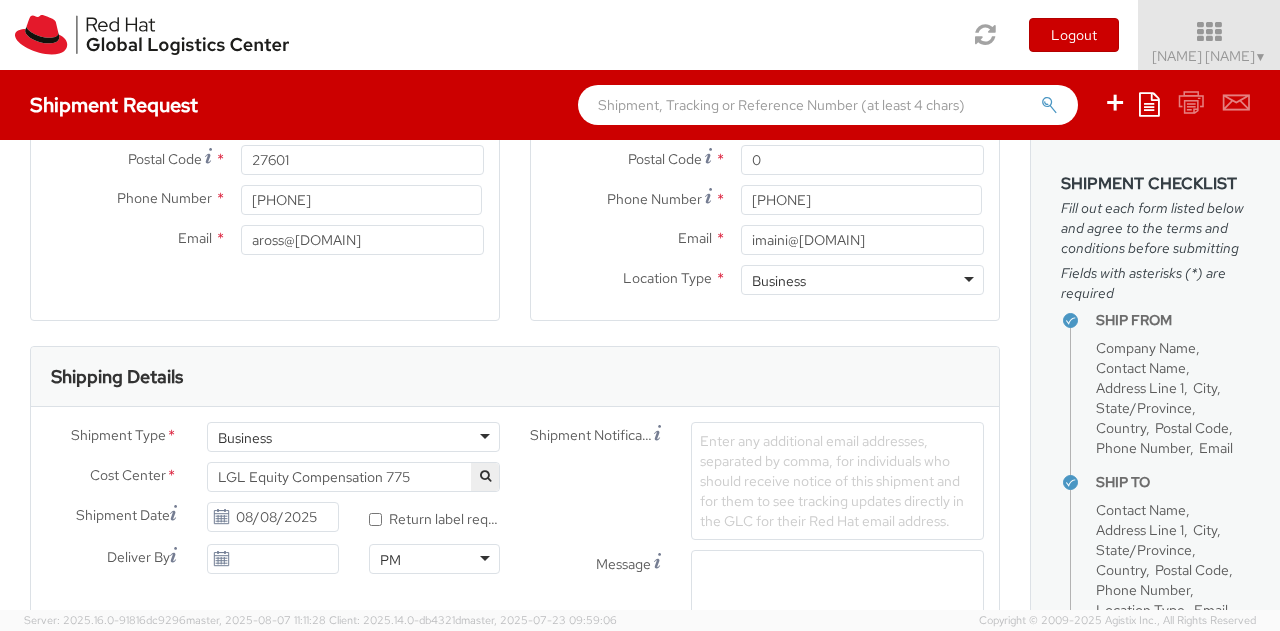scroll, scrollTop: 419, scrollLeft: 0, axis: vertical 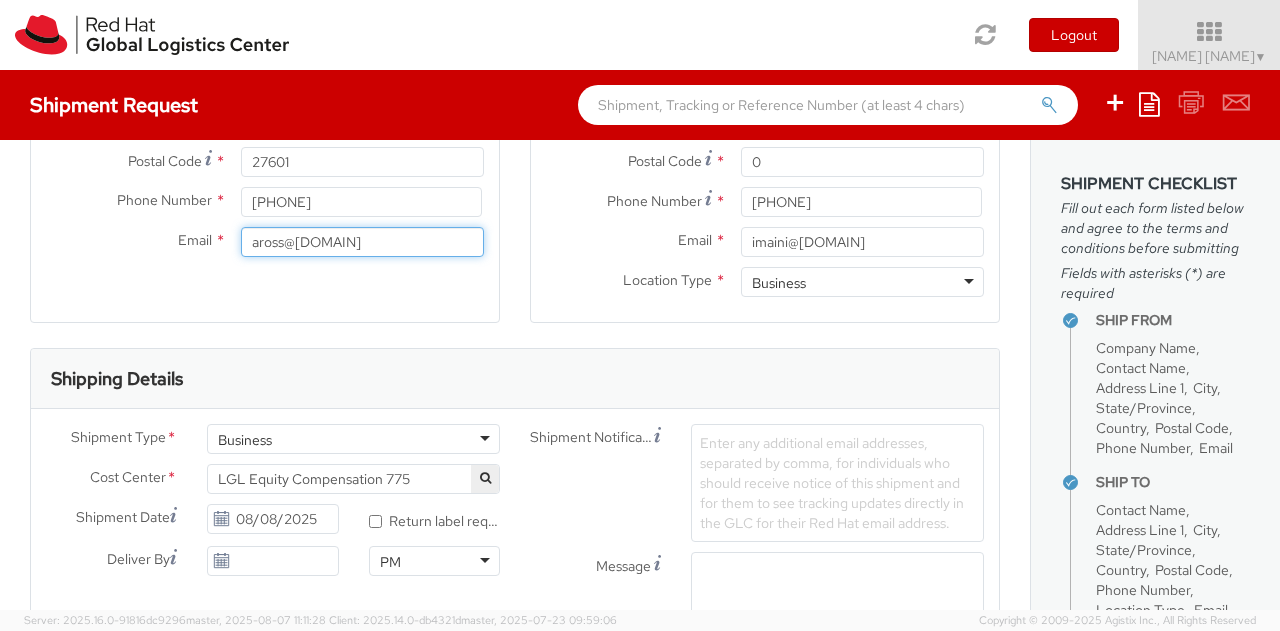 drag, startPoint x: 378, startPoint y: 251, endPoint x: 190, endPoint y: 234, distance: 188.76706 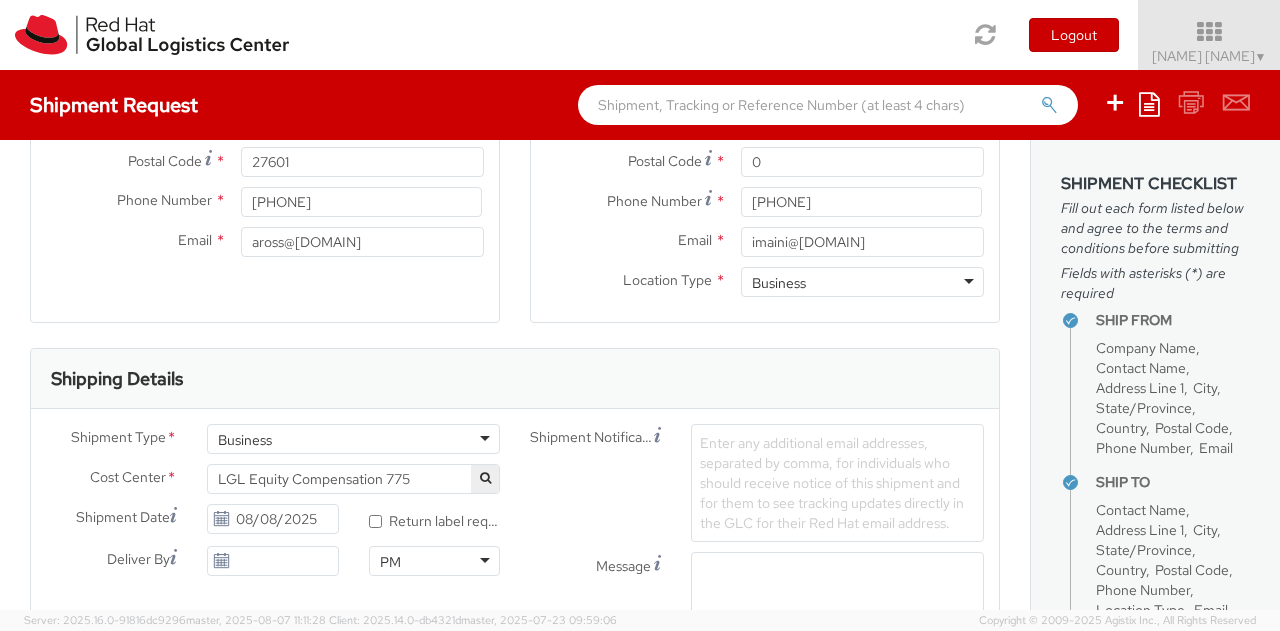 click on "Enter any additional email addresses, separated by comma, for individuals who should receive notice of this shipment and for them to see tracking updates directly in the GLC for their Red Hat email address." 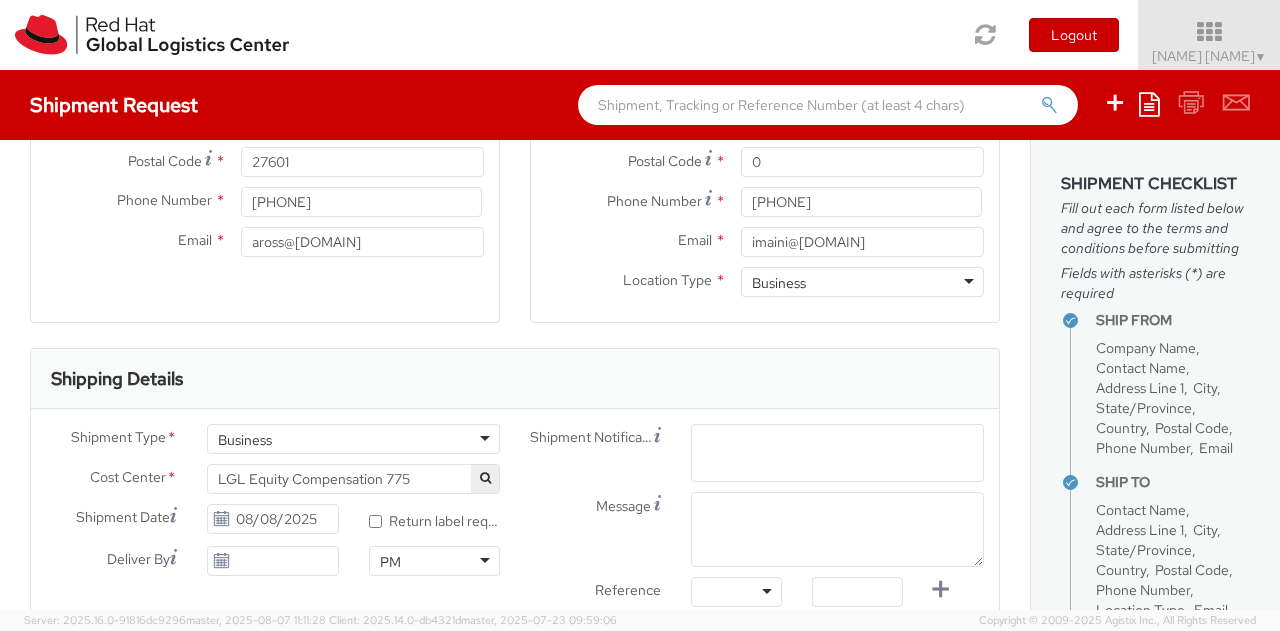 paste on "aross@[DOMAIN]" 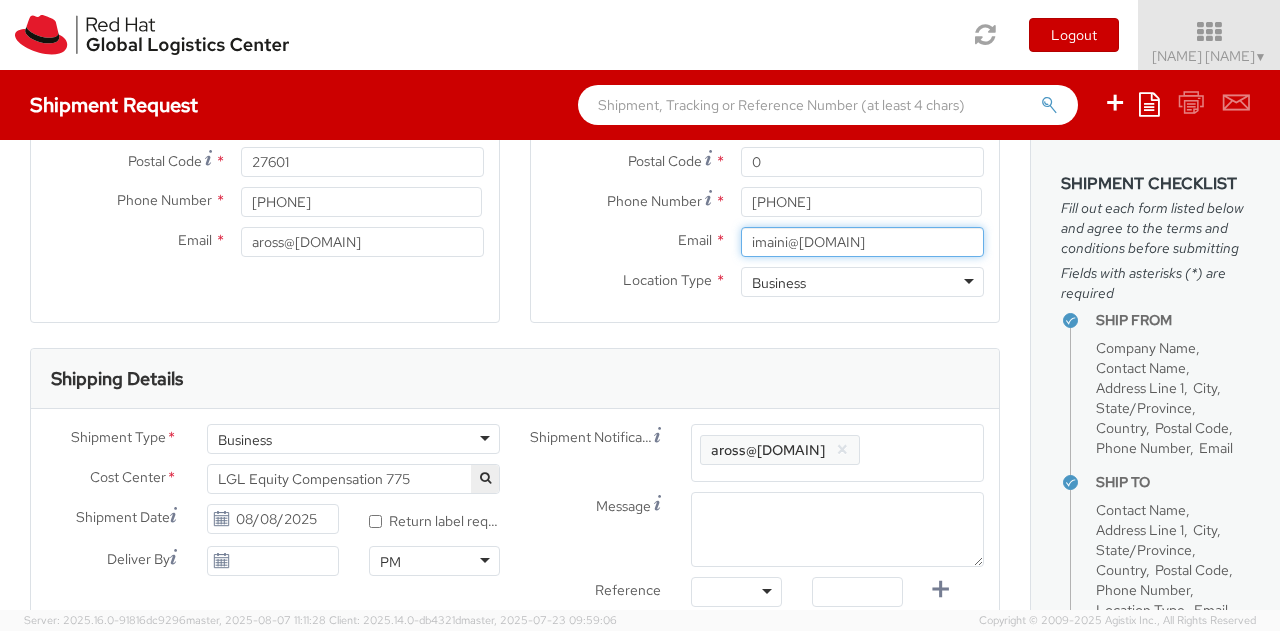 drag, startPoint x: 882, startPoint y: 239, endPoint x: 554, endPoint y: 263, distance: 328.87686 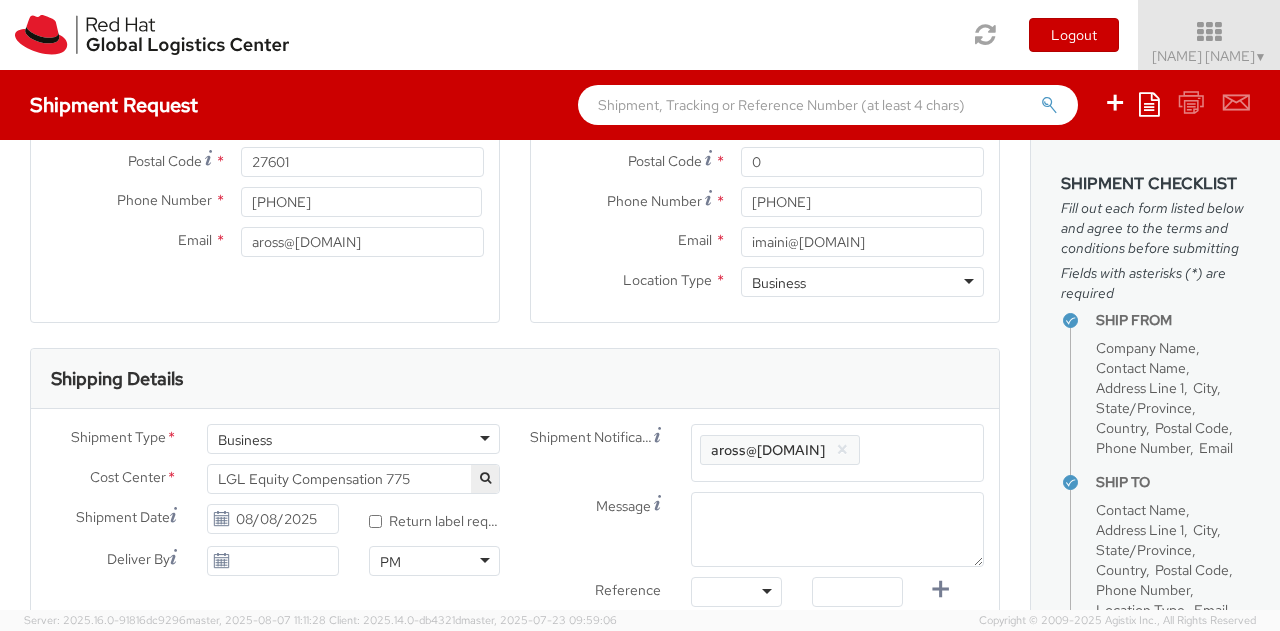 click on "Enter any additional email addresses, separated by comma, for individuals who should receive notice of this shipment and for them to see tracking updates directly in the GLC for their Red Hat email address." 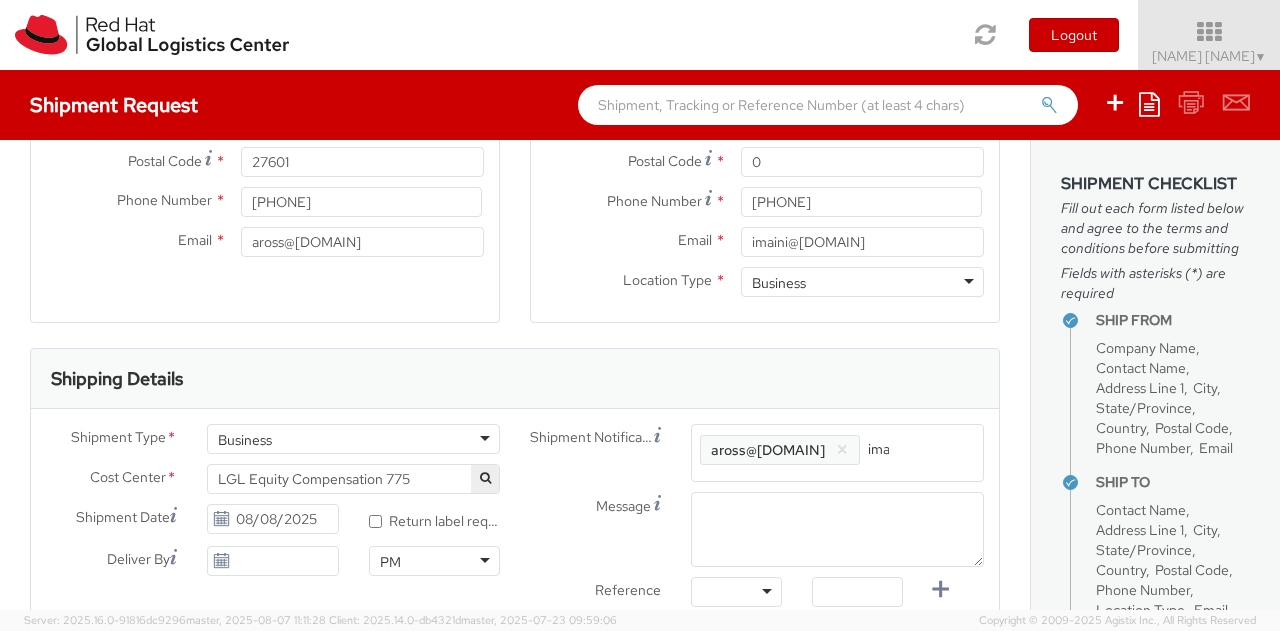 scroll, scrollTop: 0, scrollLeft: 96, axis: horizontal 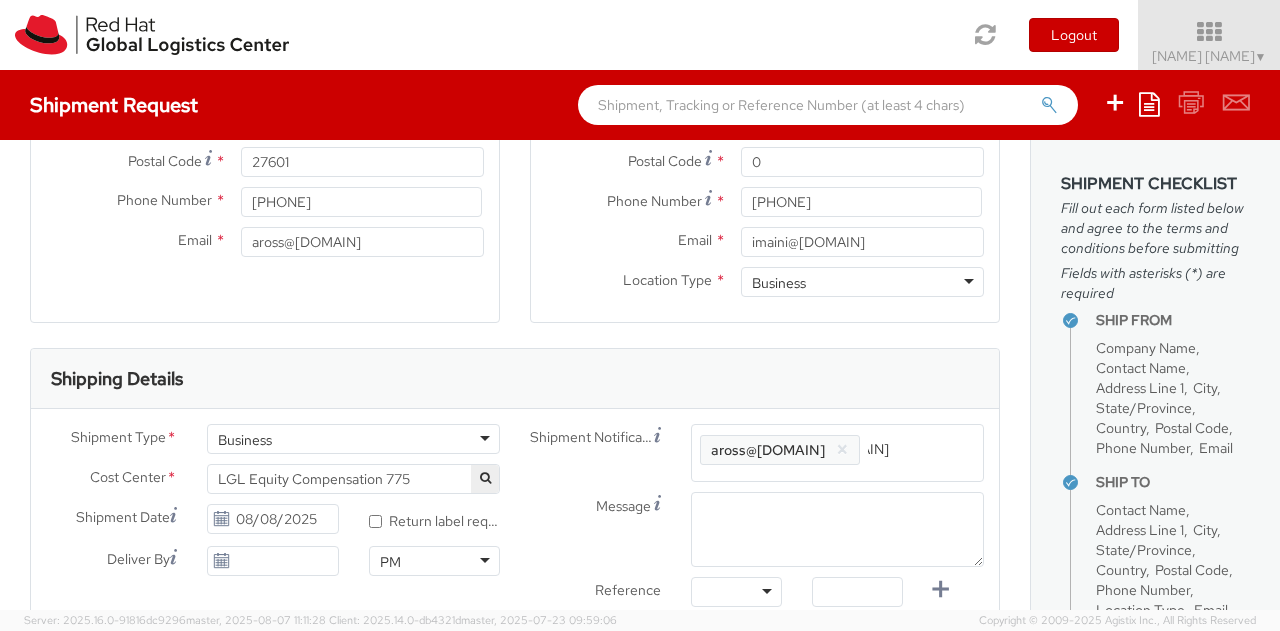 type 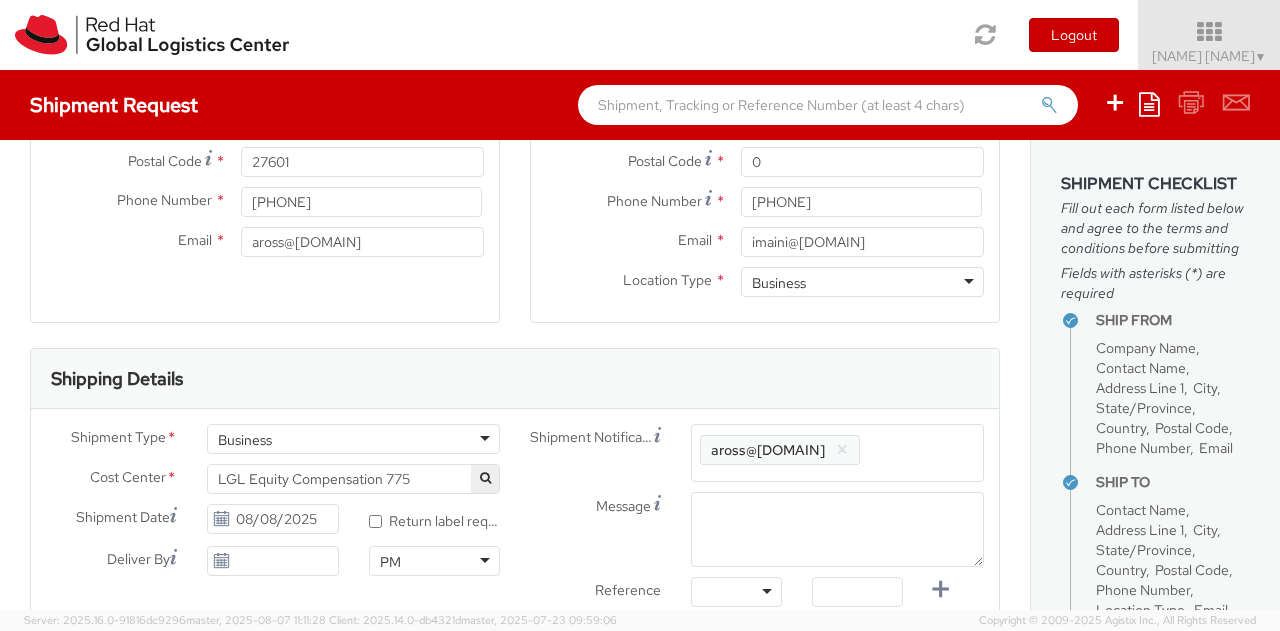 scroll, scrollTop: 0, scrollLeft: 0, axis: both 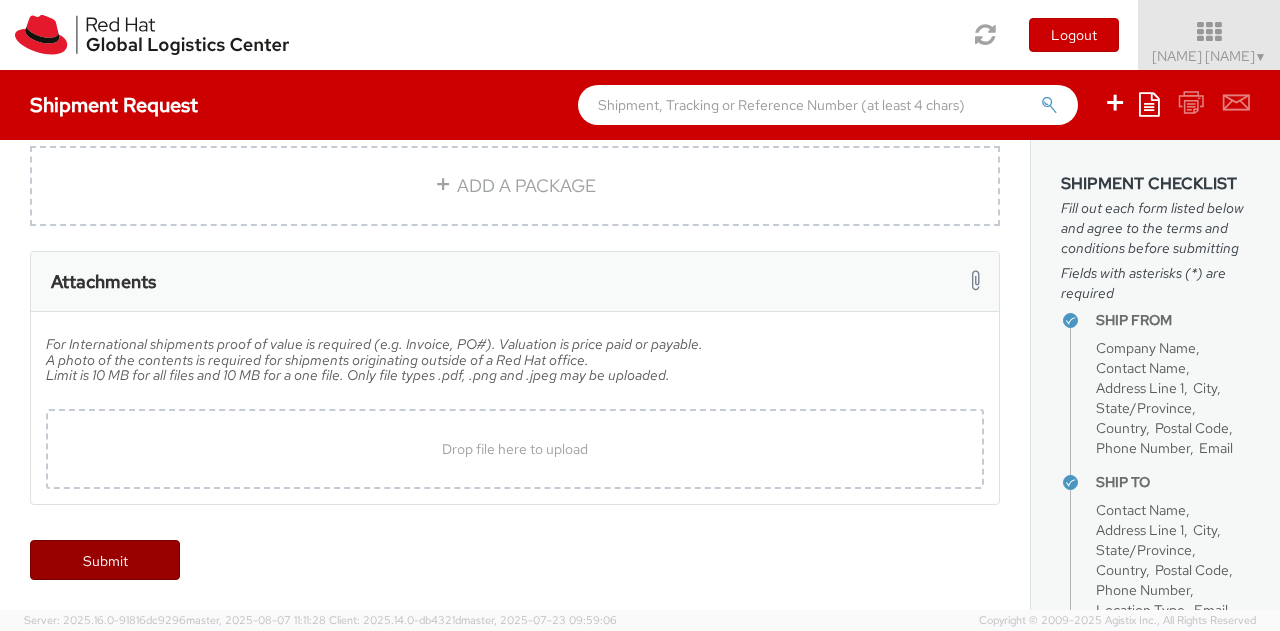 click on "Submit" at bounding box center [105, 560] 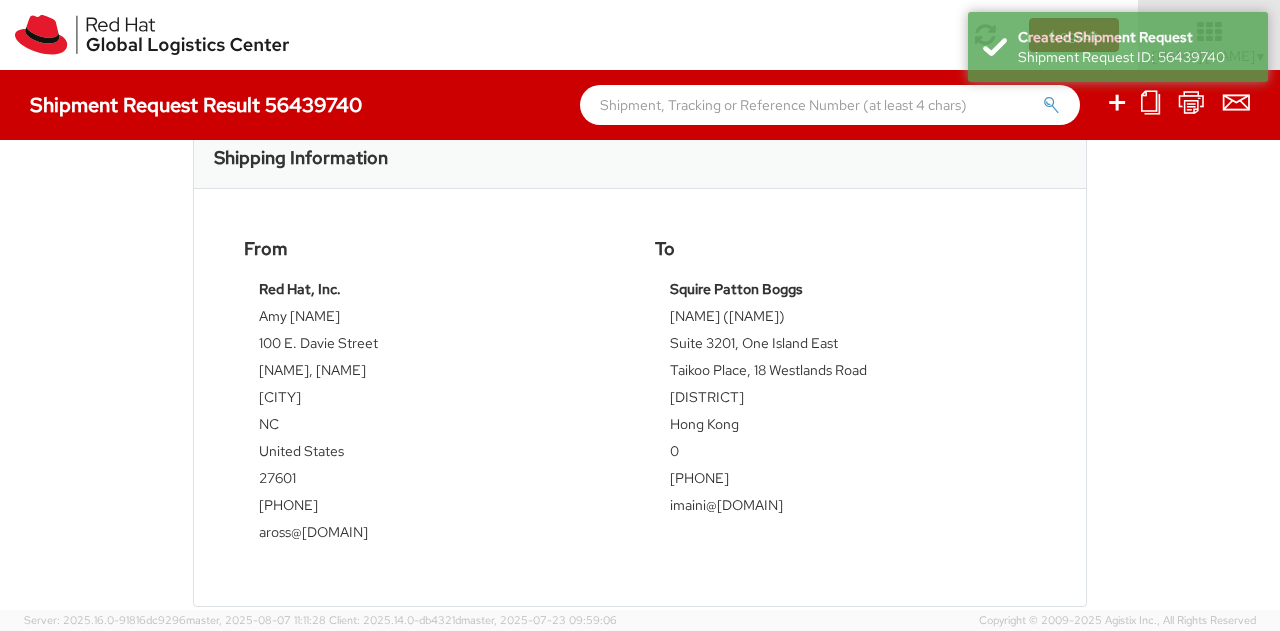 scroll, scrollTop: 443, scrollLeft: 0, axis: vertical 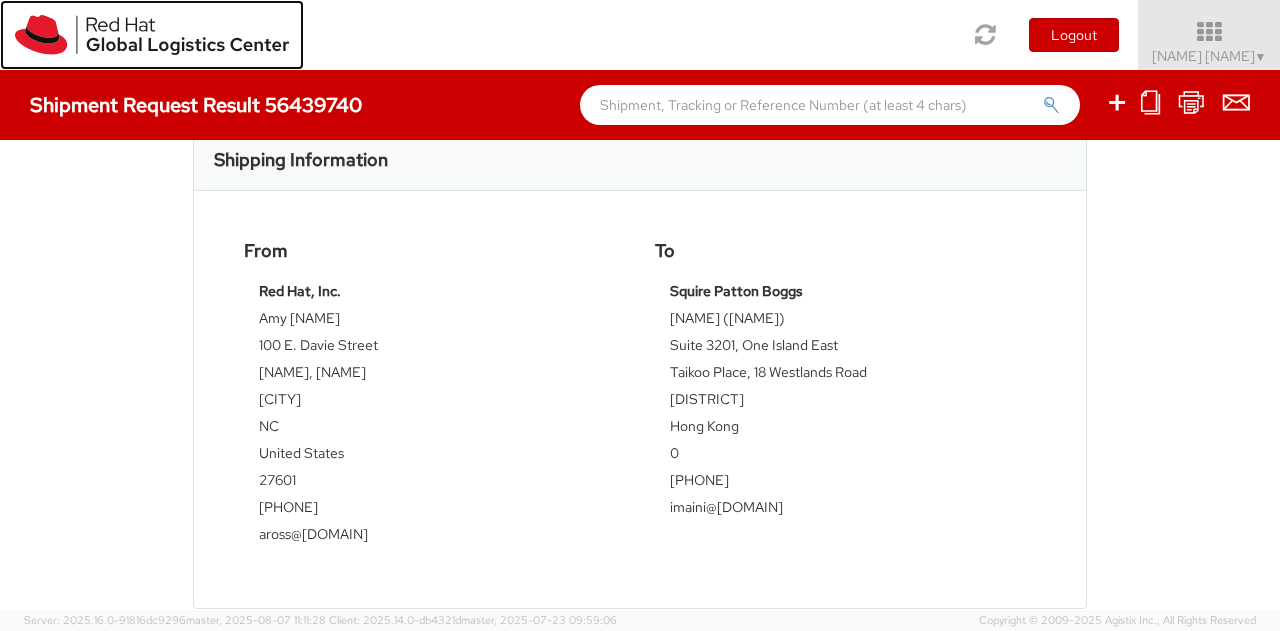 click at bounding box center [152, 35] 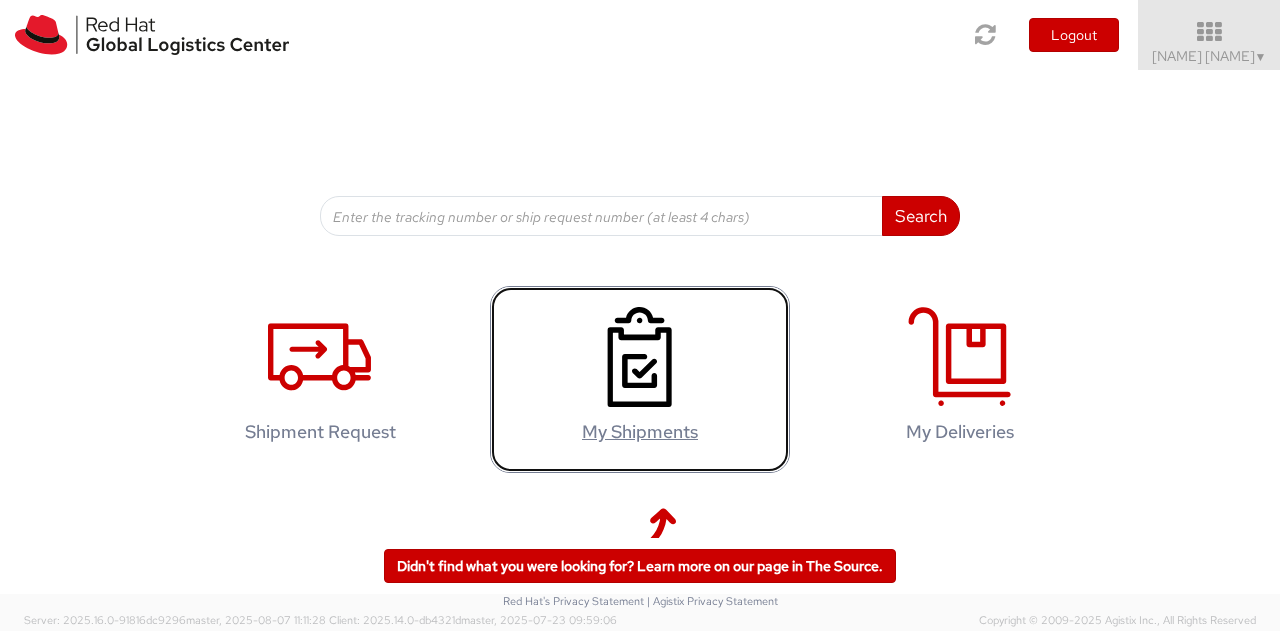 click 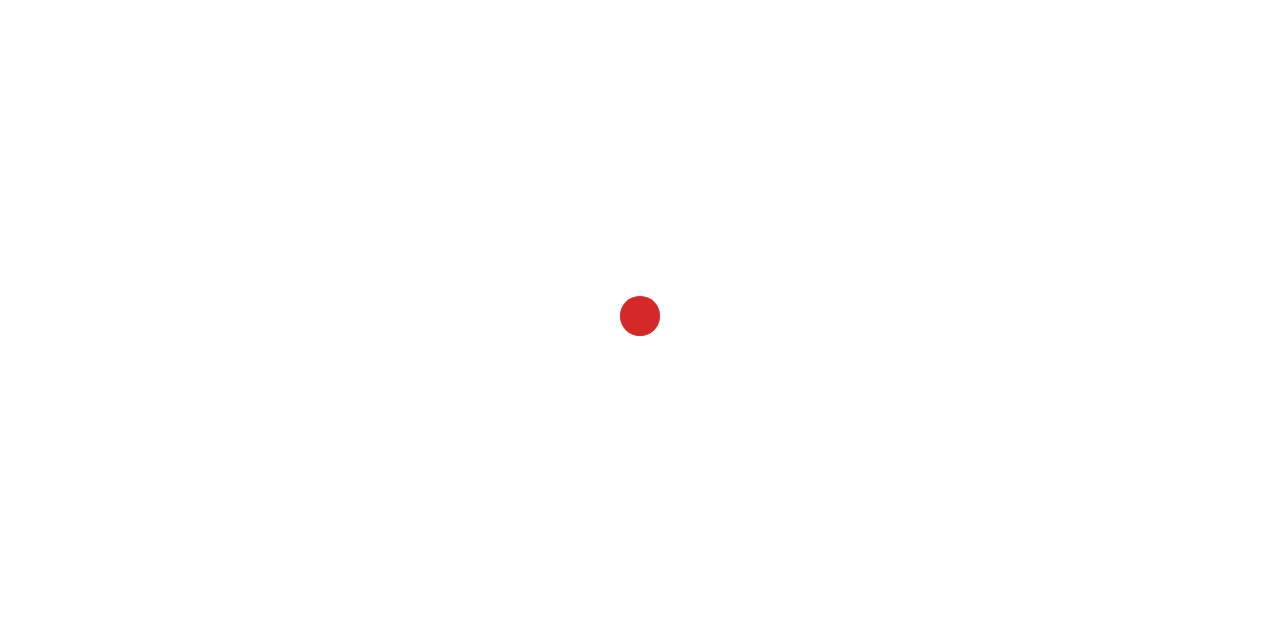 scroll, scrollTop: 0, scrollLeft: 0, axis: both 